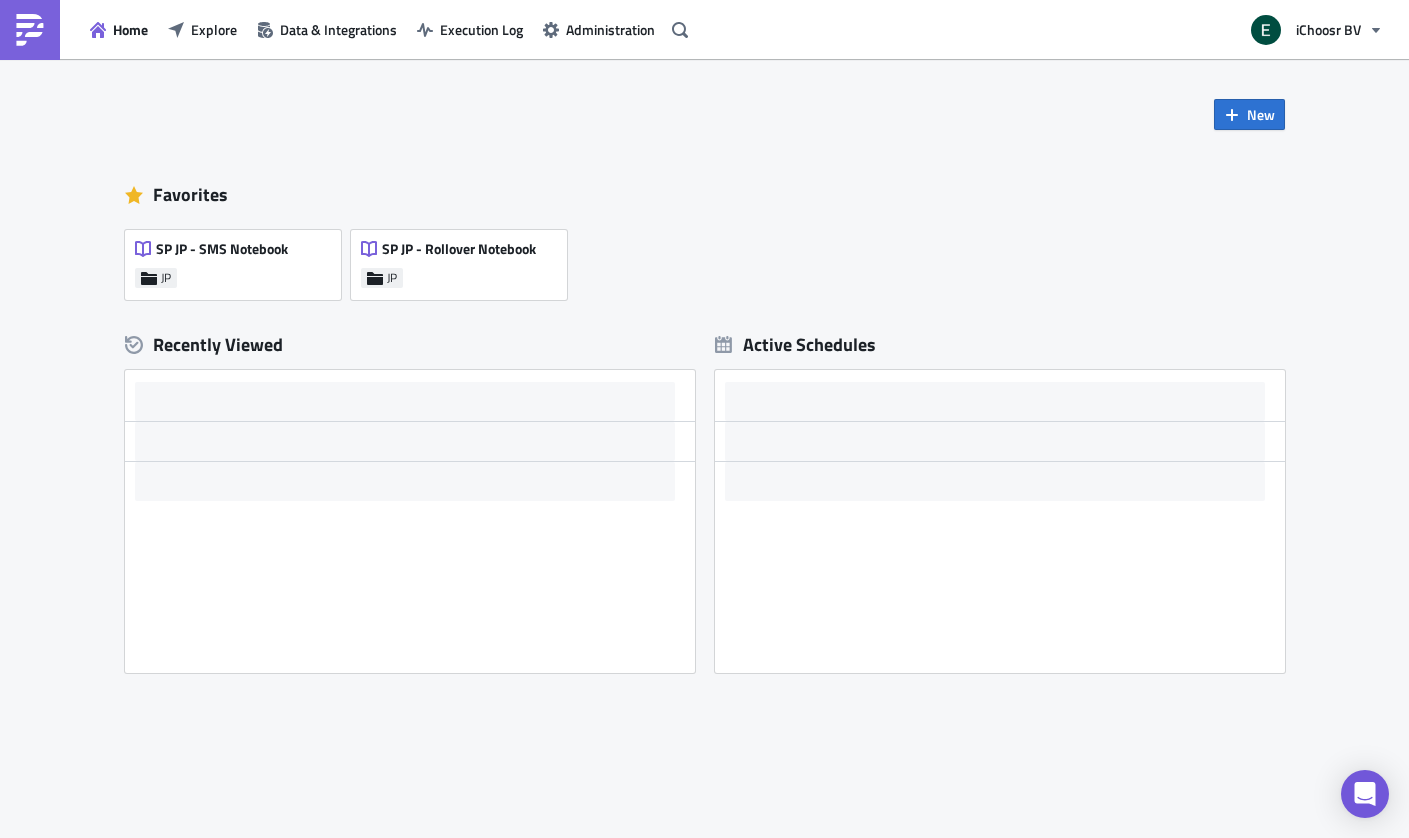 scroll, scrollTop: 0, scrollLeft: 0, axis: both 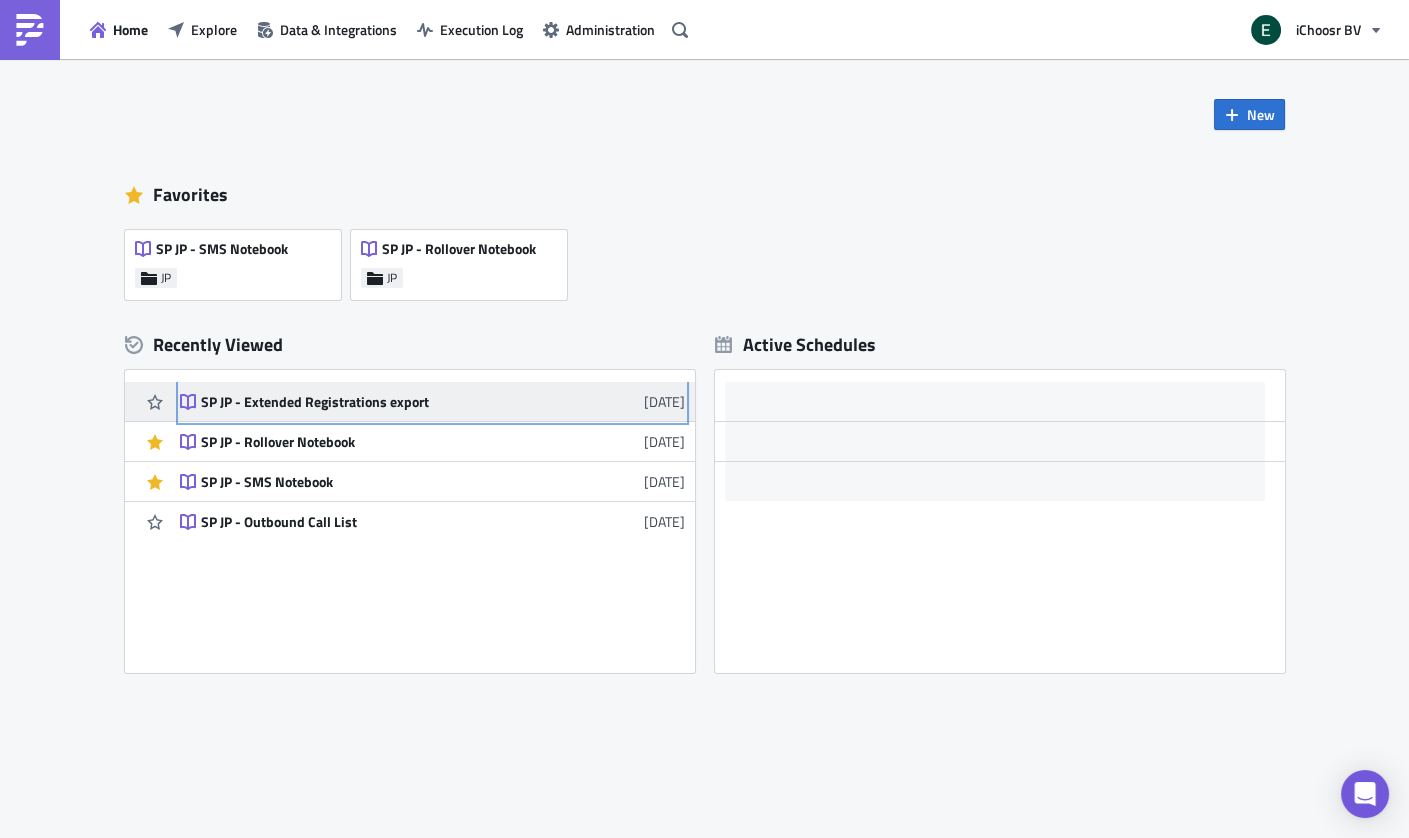 click on "SP JP - Extended Registrations export" at bounding box center (376, 402) 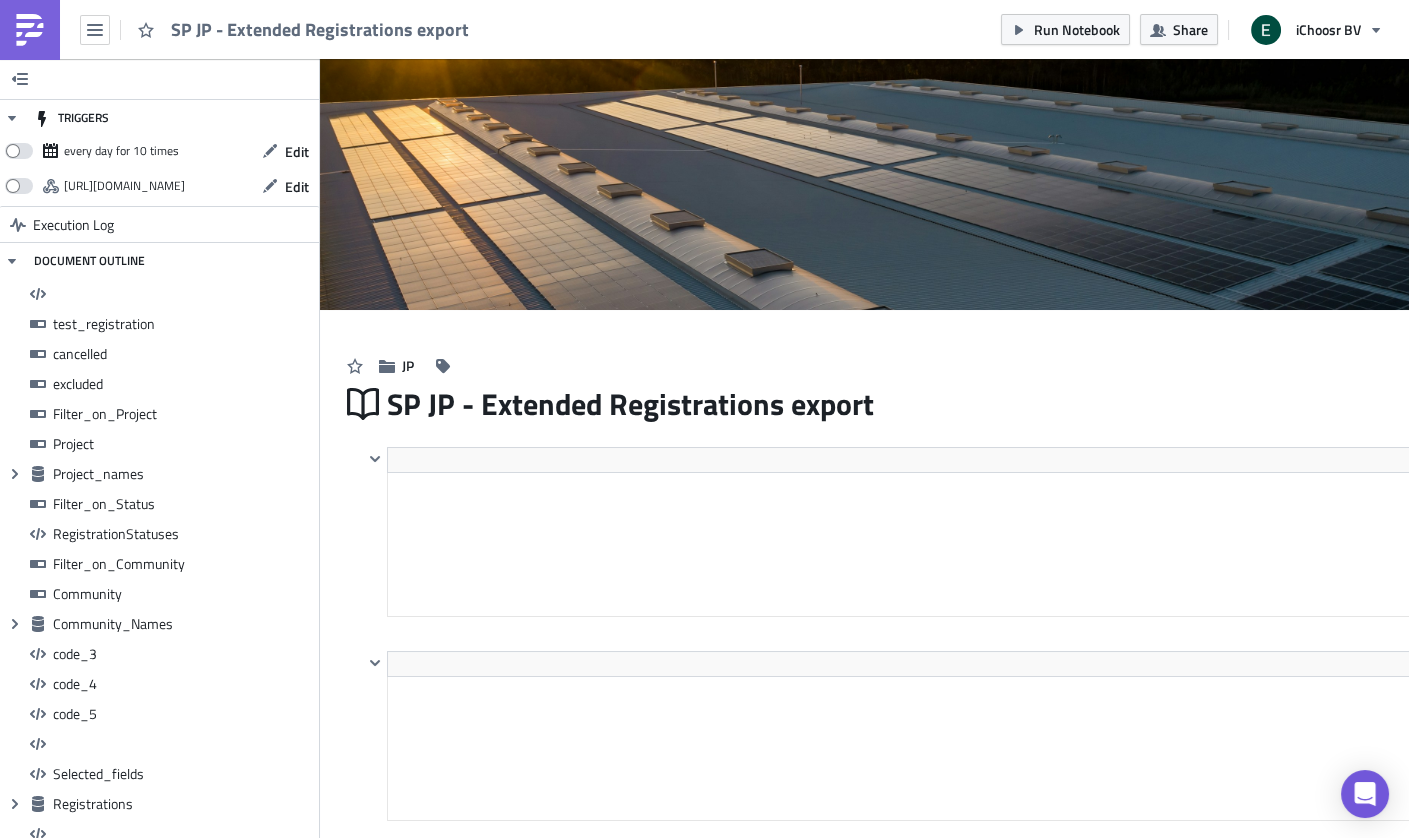 scroll, scrollTop: 99770, scrollLeft: 98948, axis: both 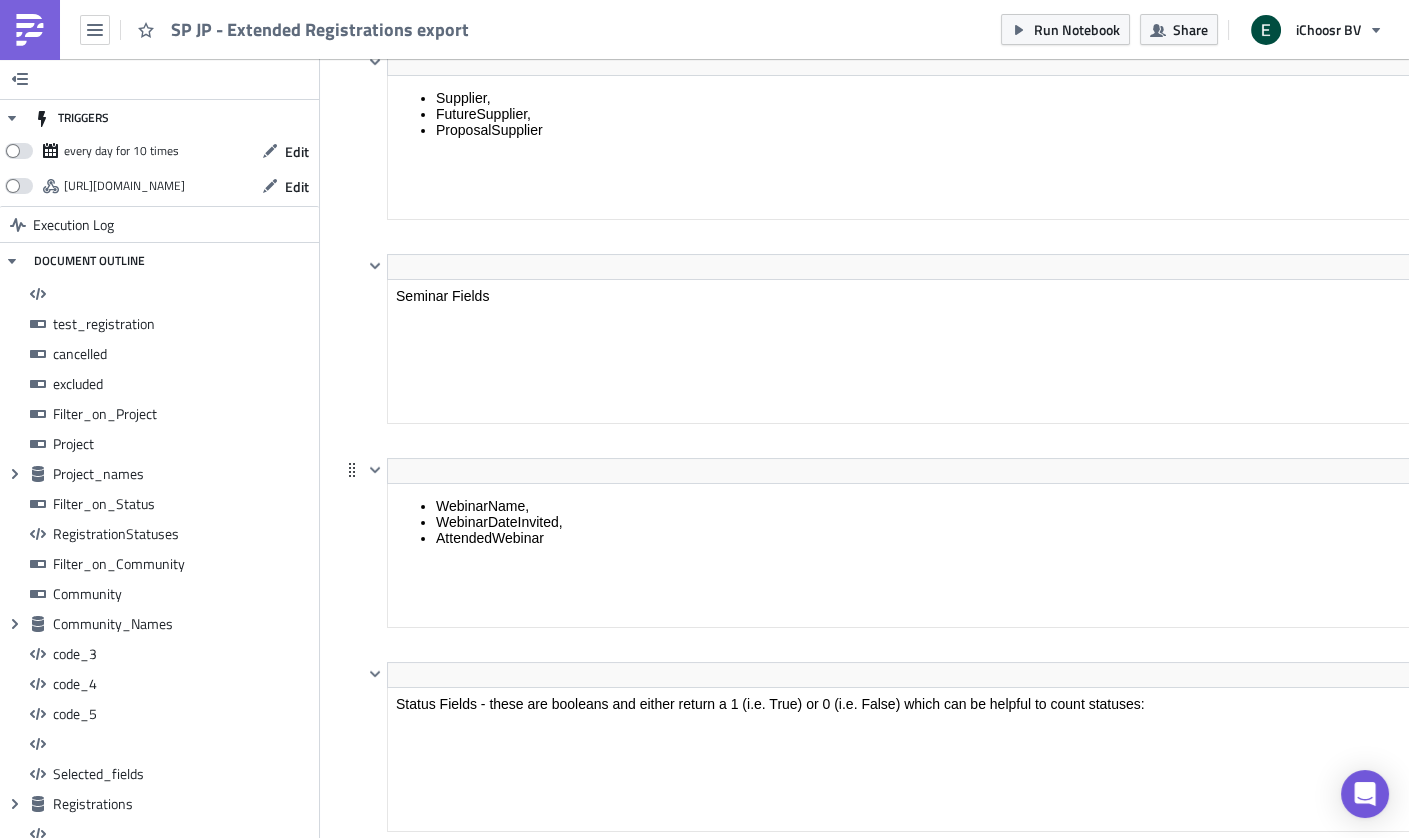 click on "WebinarName, WebinarDateInvited, AttendedWebinar" at bounding box center (913, 522) 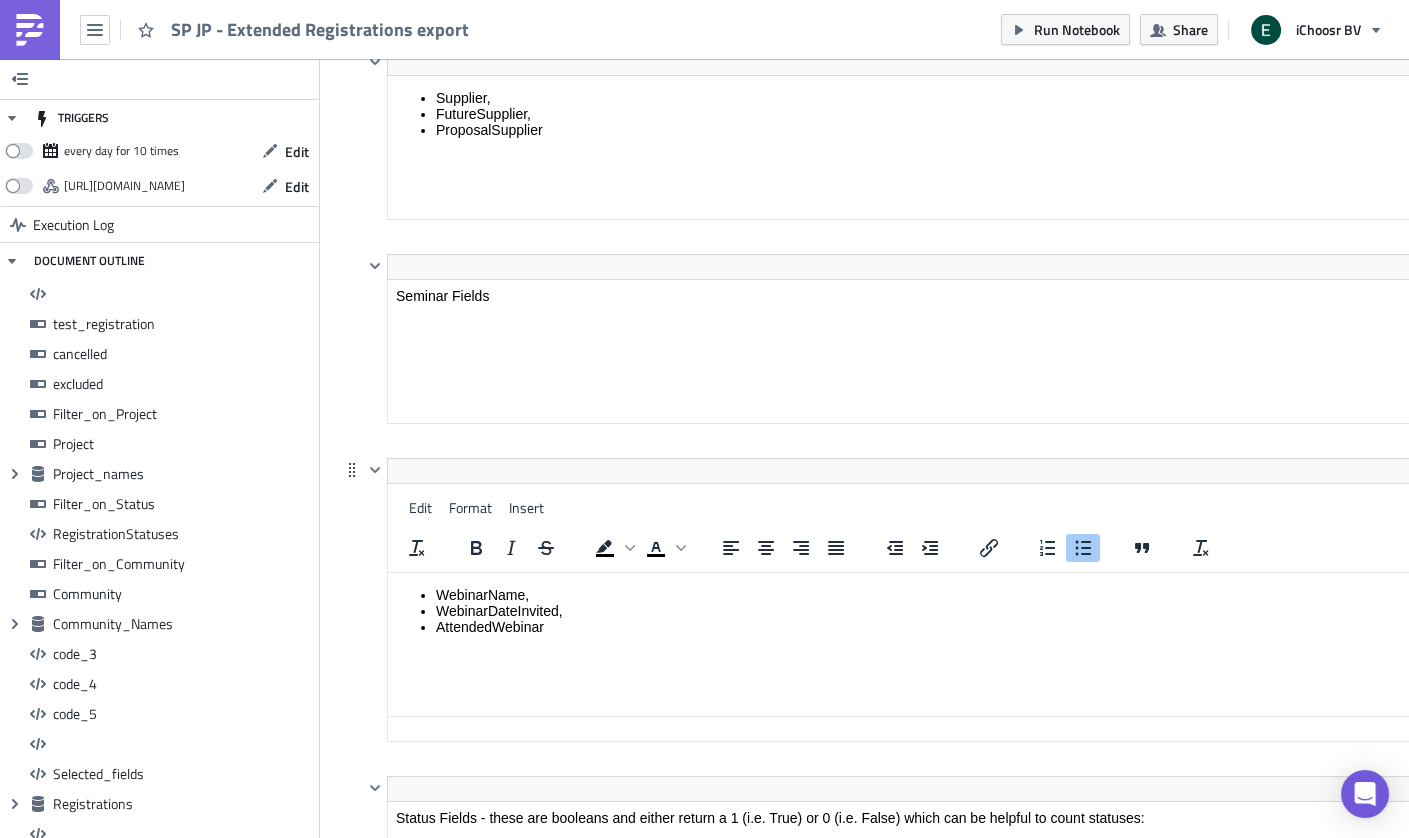 click on "AttendedWebinar" at bounding box center (933, 627) 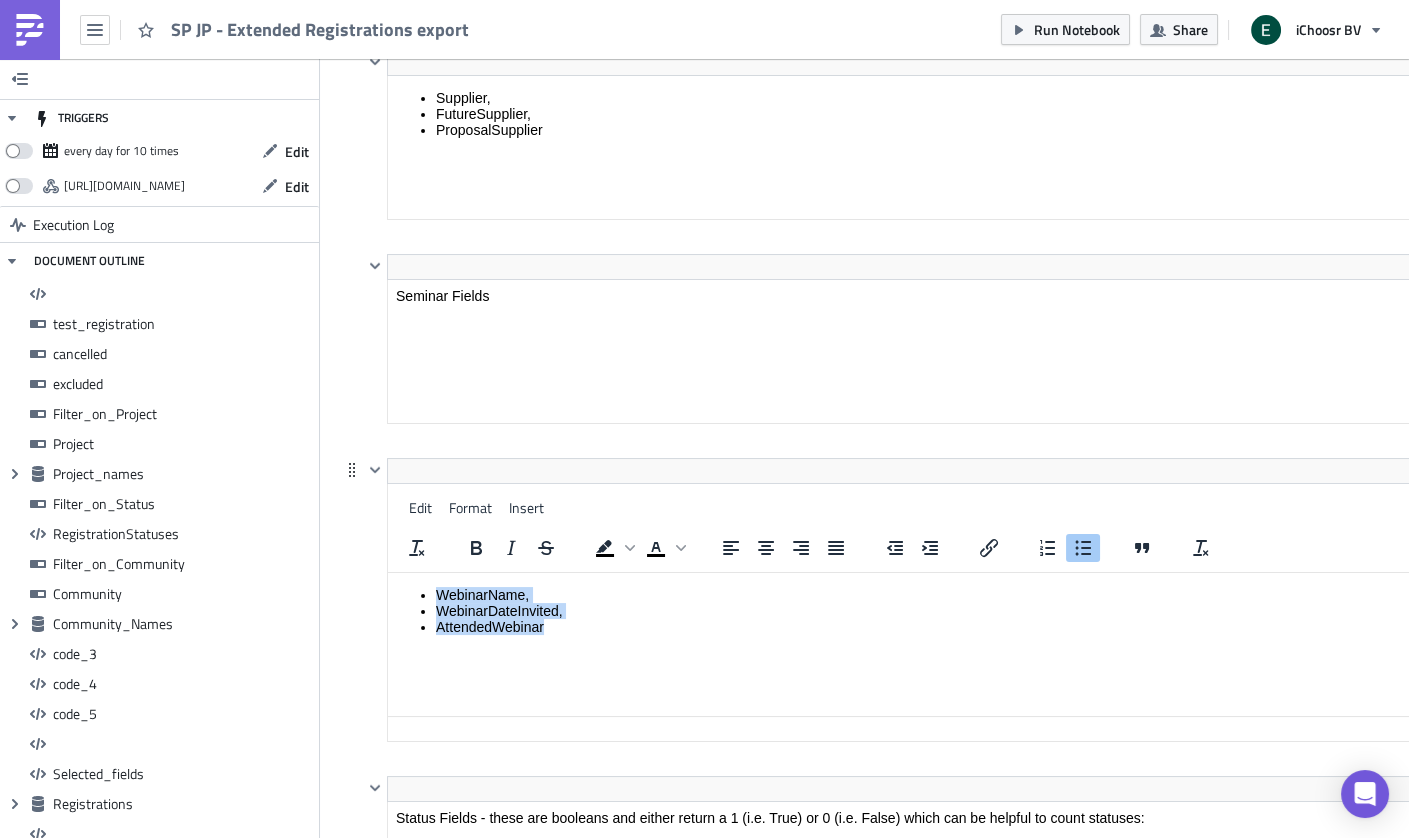 drag, startPoint x: 566, startPoint y: 629, endPoint x: 433, endPoint y: 592, distance: 138.05072 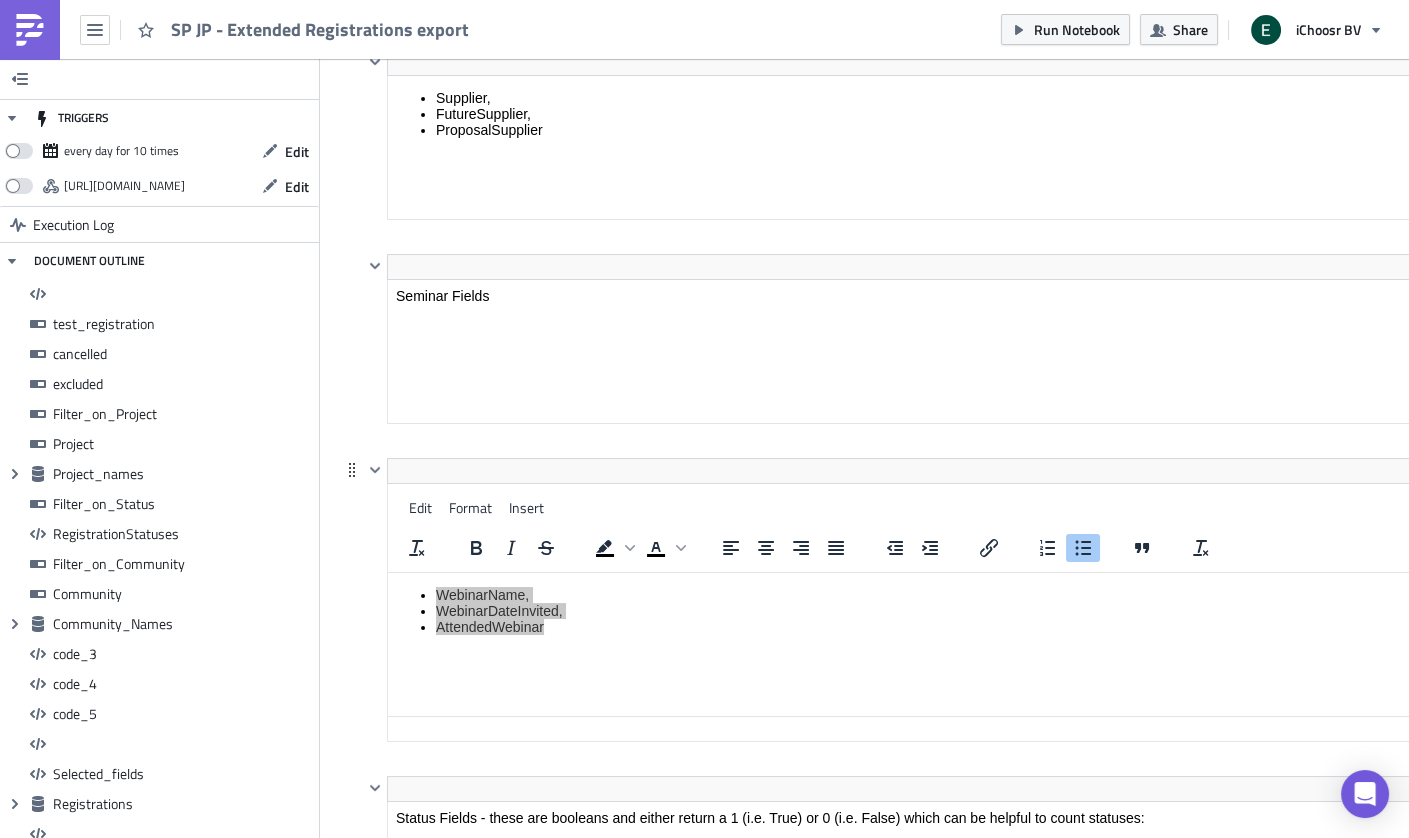 click on "<ul>
<li>WebinarName,</li>
<li>WebinarDateInvited,</li>
<li>AttendedWebinar</li>
</ul> Edit Format Insert To open the popup, press Shift+Enter To open the popup, press Shift+Enter" at bounding box center (890, 617) 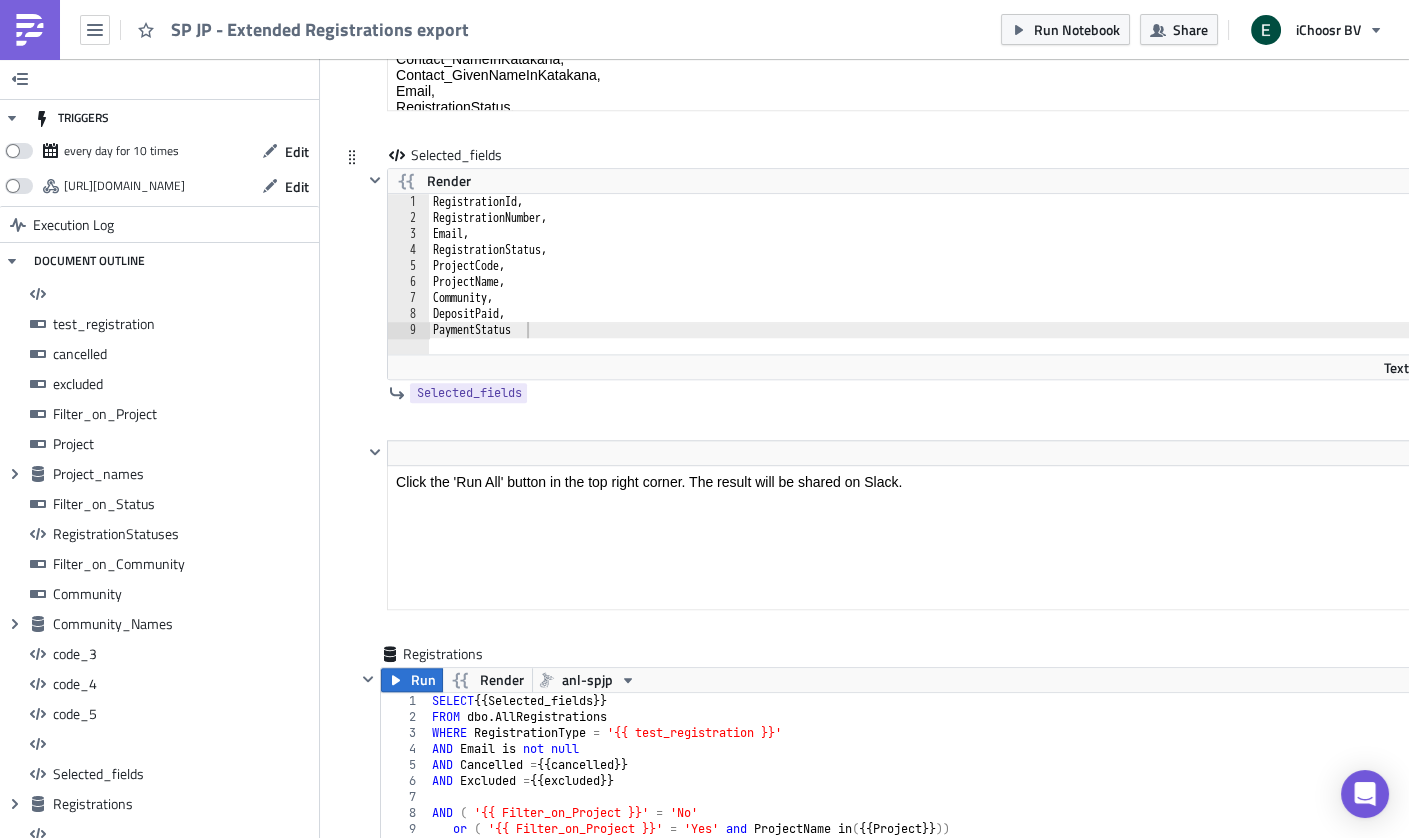 click on "RegistrationId, RegistrationNumber, Email, RegistrationStatus, ProjectCode, ProjectName, Community, DepositPaid, PaymentStatus" at bounding box center (934, 290) 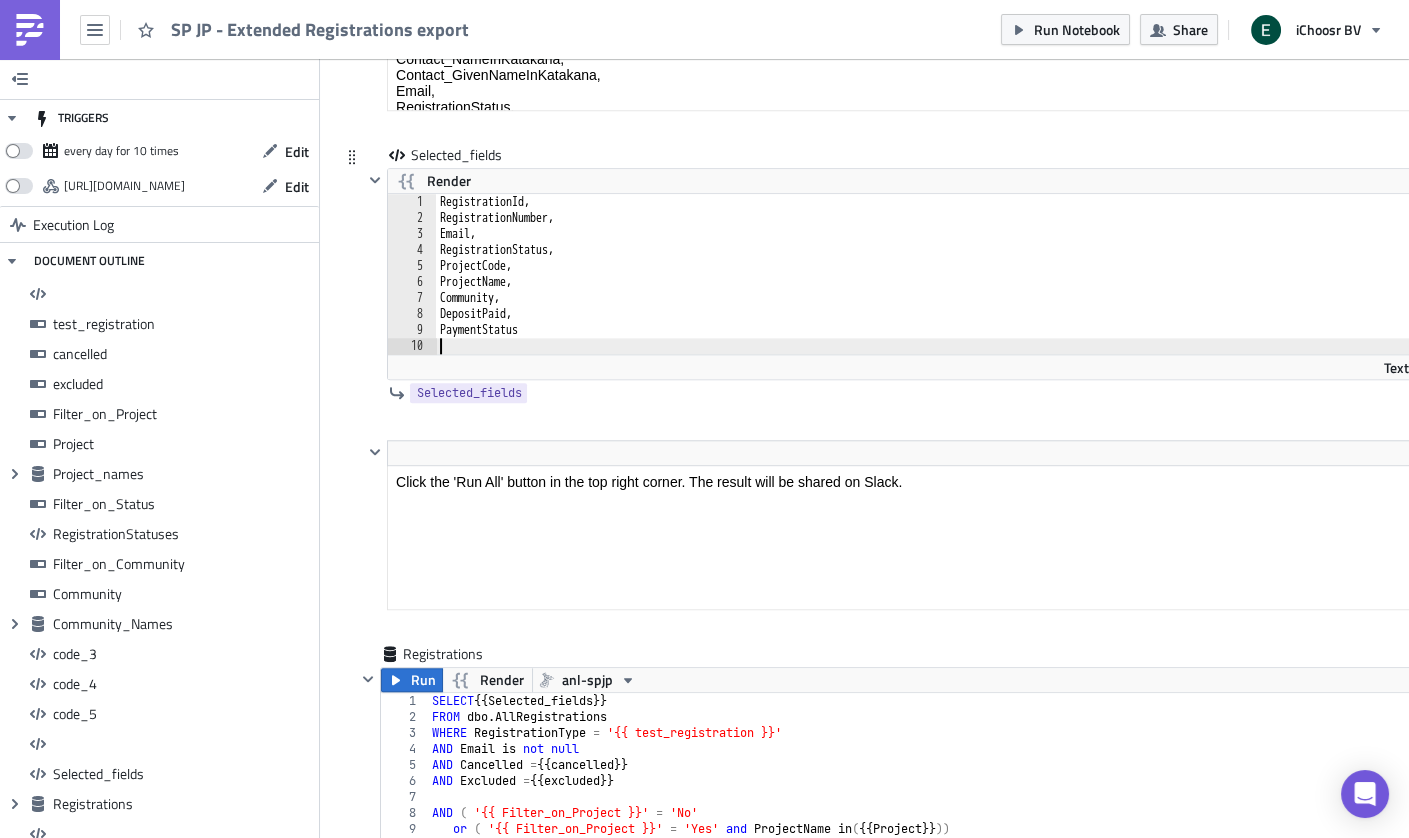 paste on "AttendedWebinar" 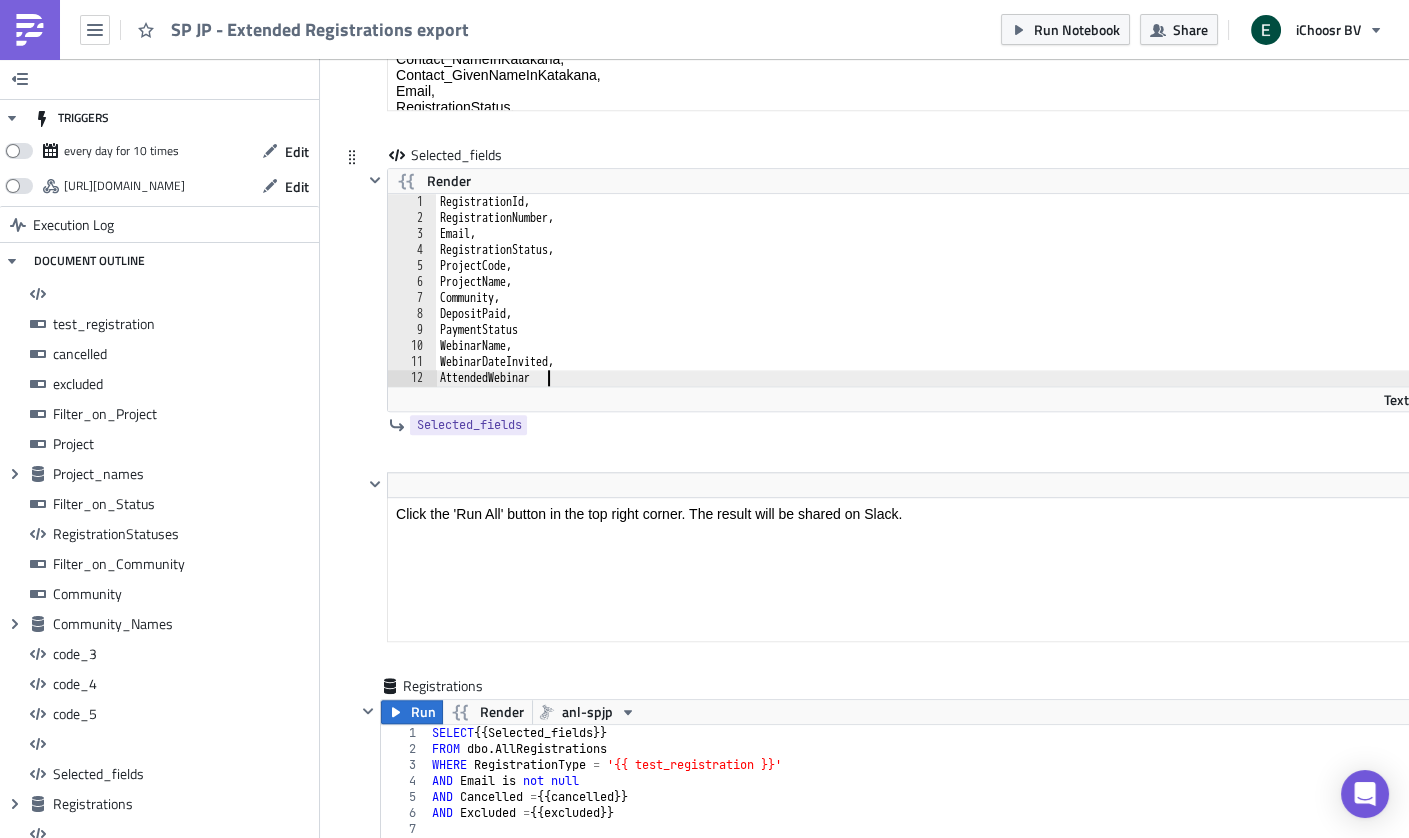 click on "RegistrationId, RegistrationNumber, Email, RegistrationStatus, ProjectCode, ProjectName, Community, DepositPaid, PaymentStatus WebinarName, WebinarDateInvited, AttendedWebinar" at bounding box center (937, 306) 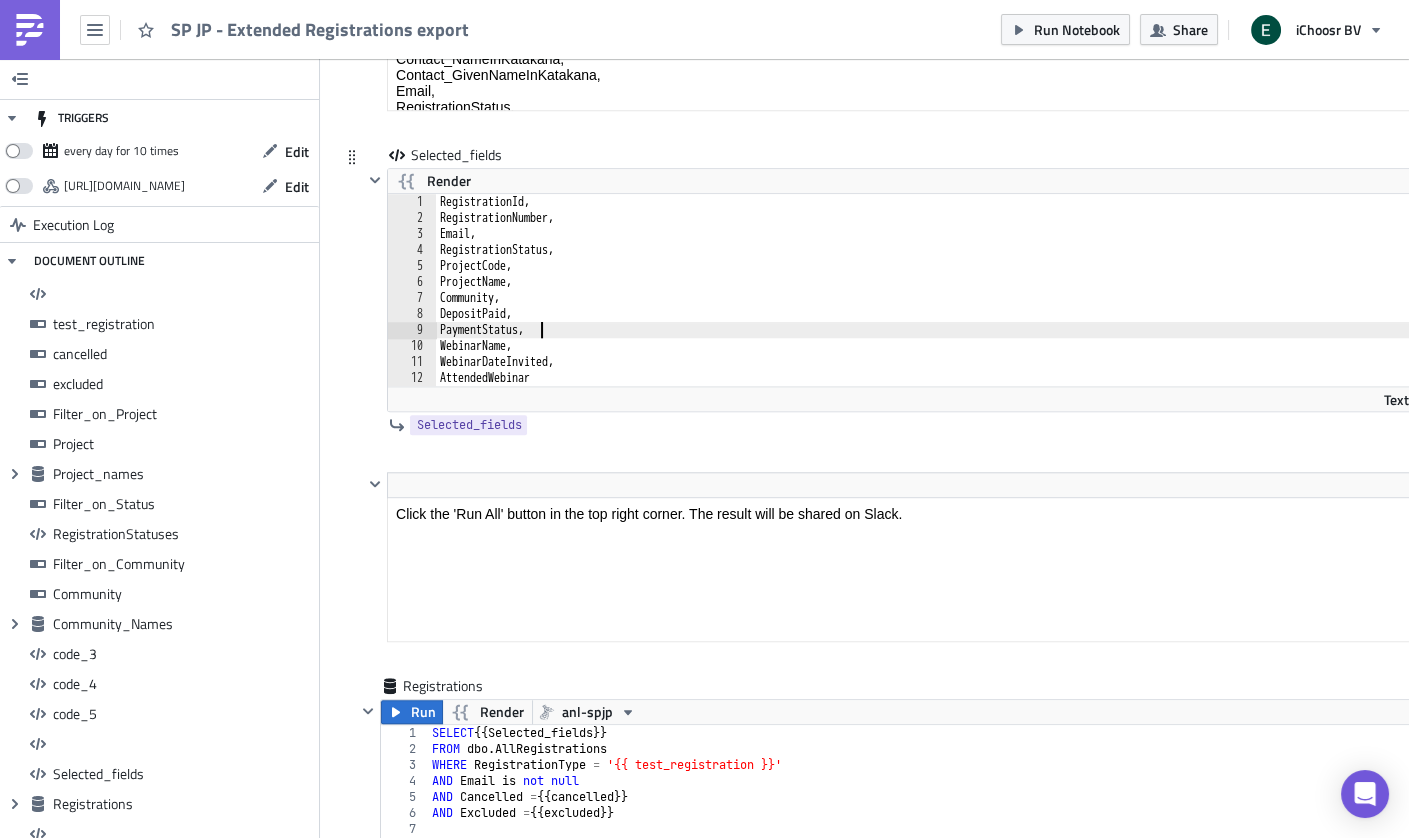 type on "PaymentStatus," 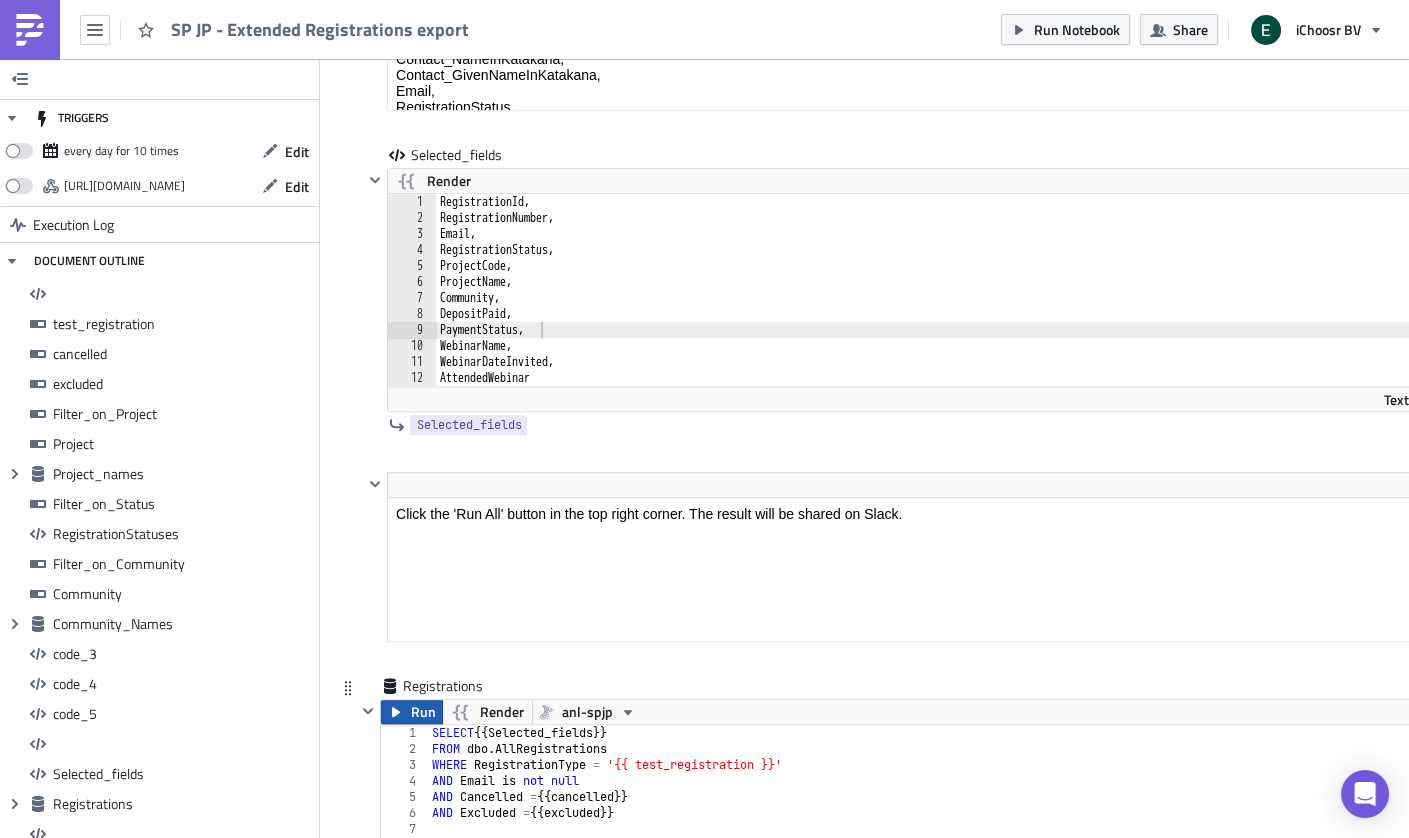 click on "Run" at bounding box center [412, 712] 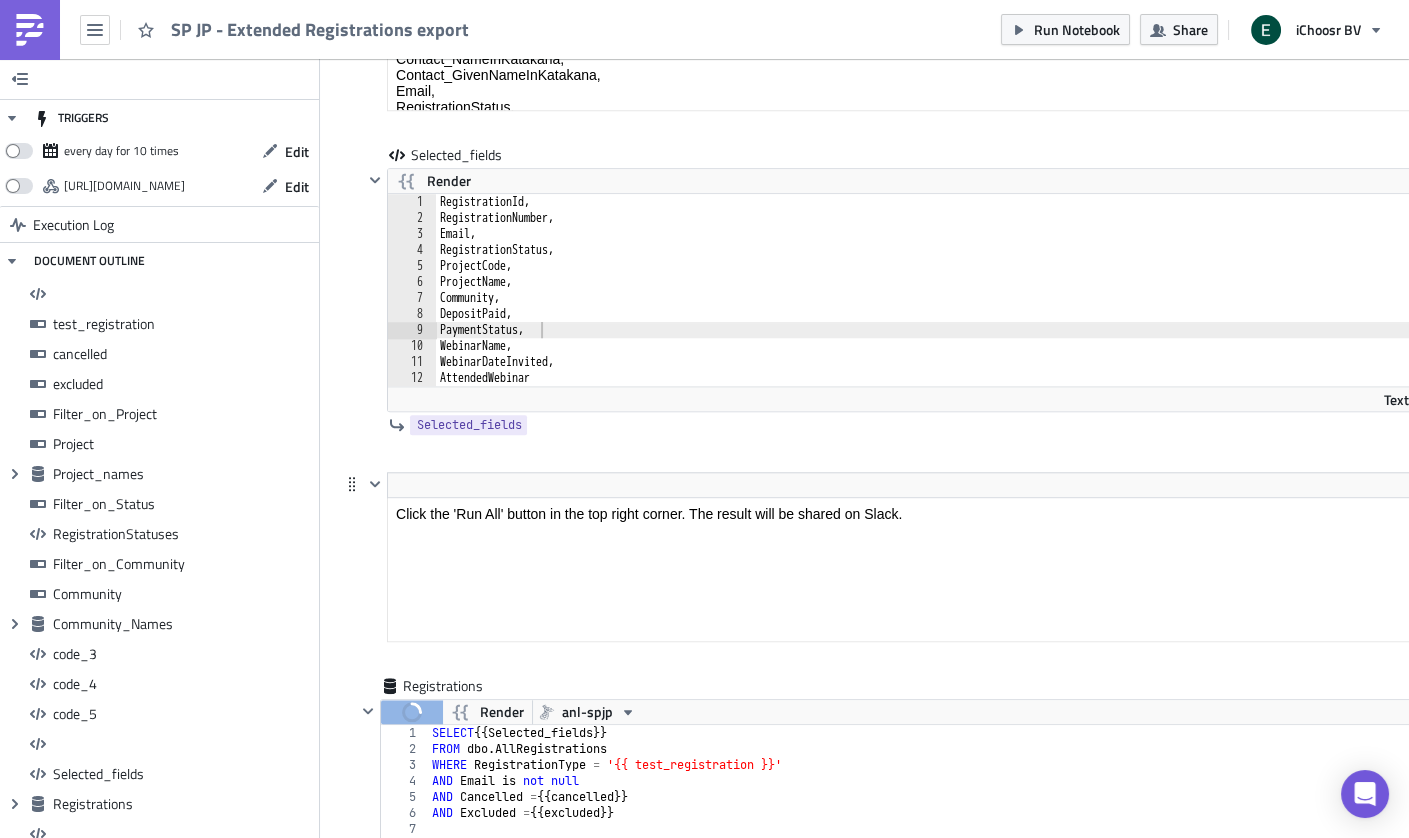 scroll, scrollTop: 230, scrollLeft: 1043, axis: both 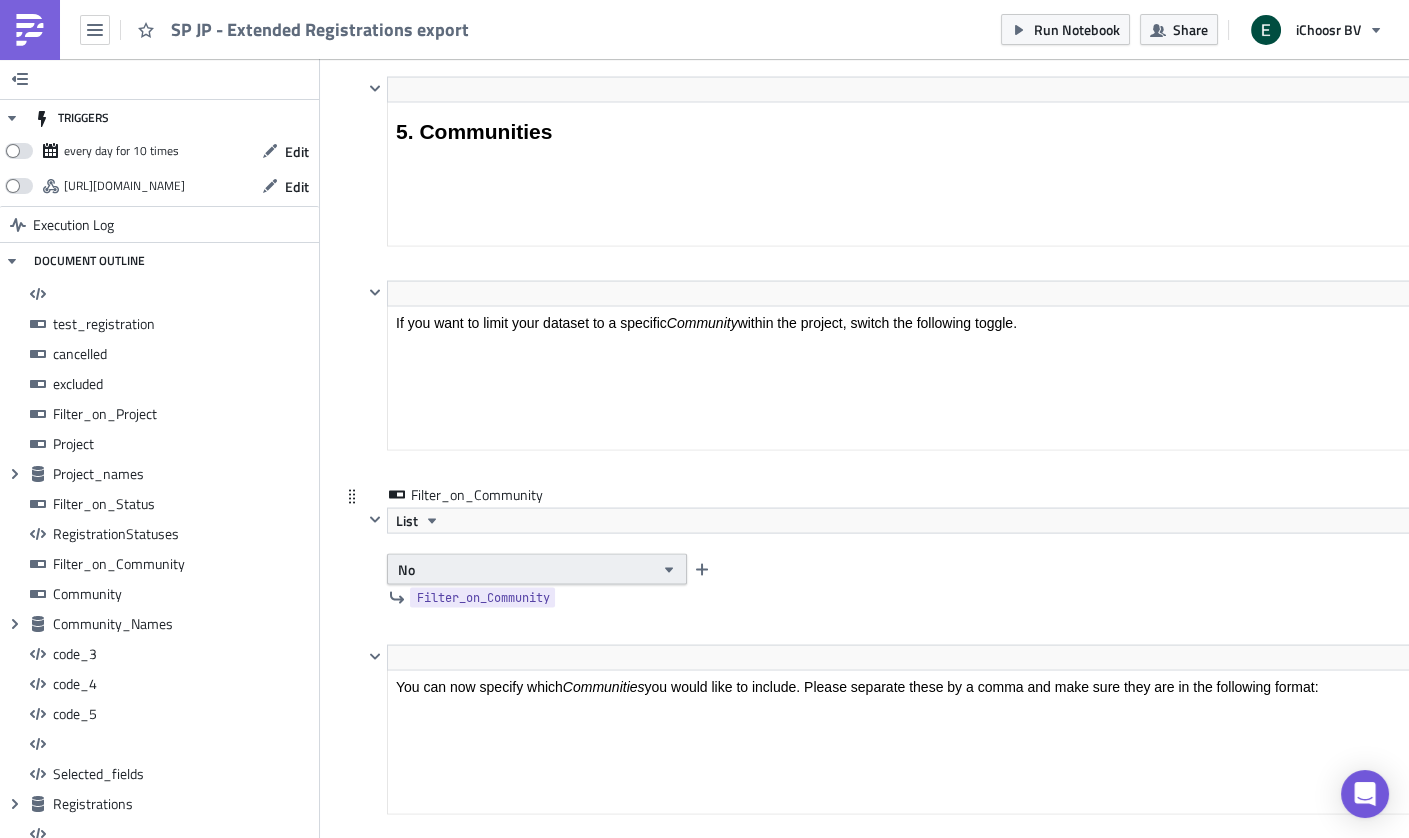 click on "No" at bounding box center [537, 569] 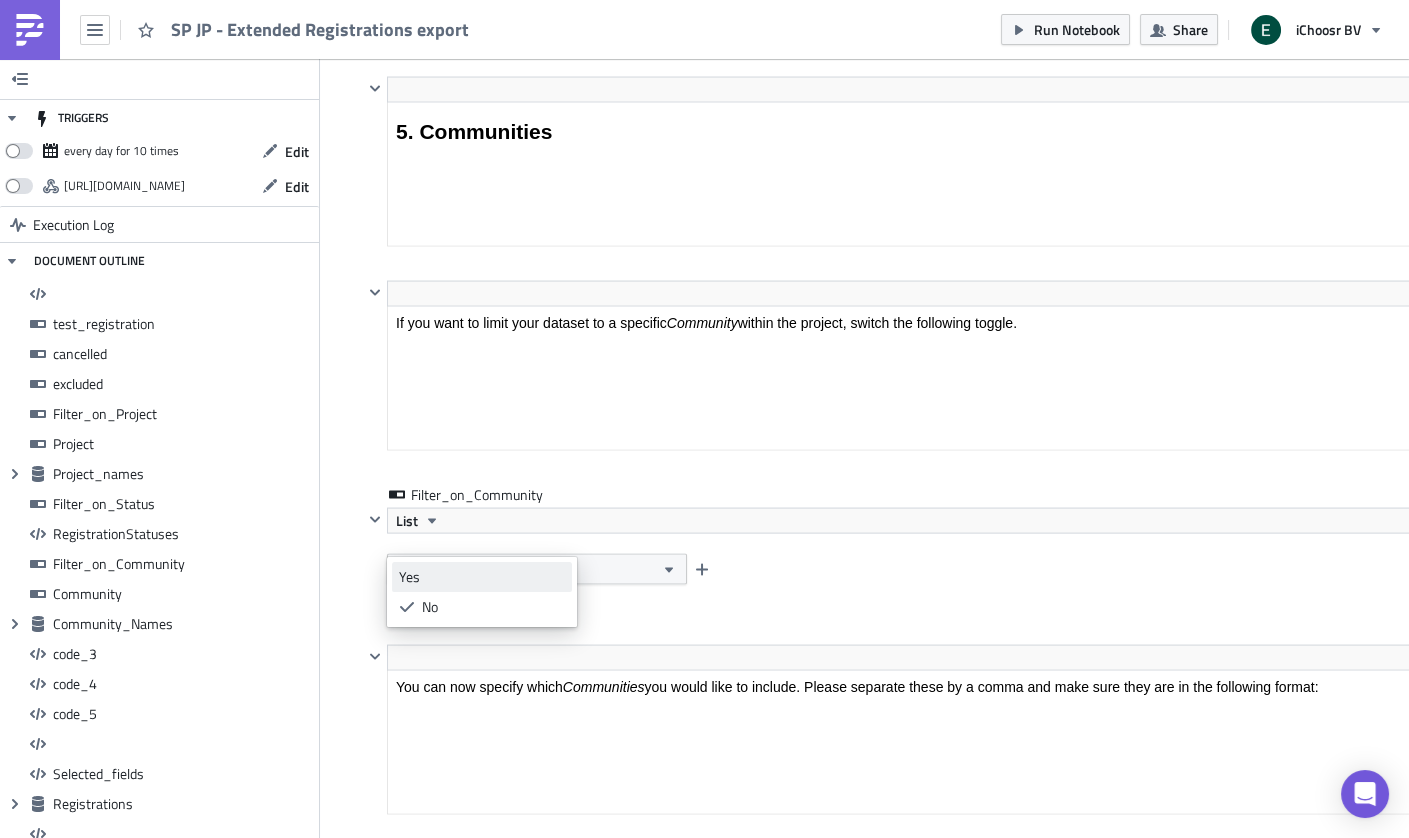 click on "Yes" at bounding box center [482, 577] 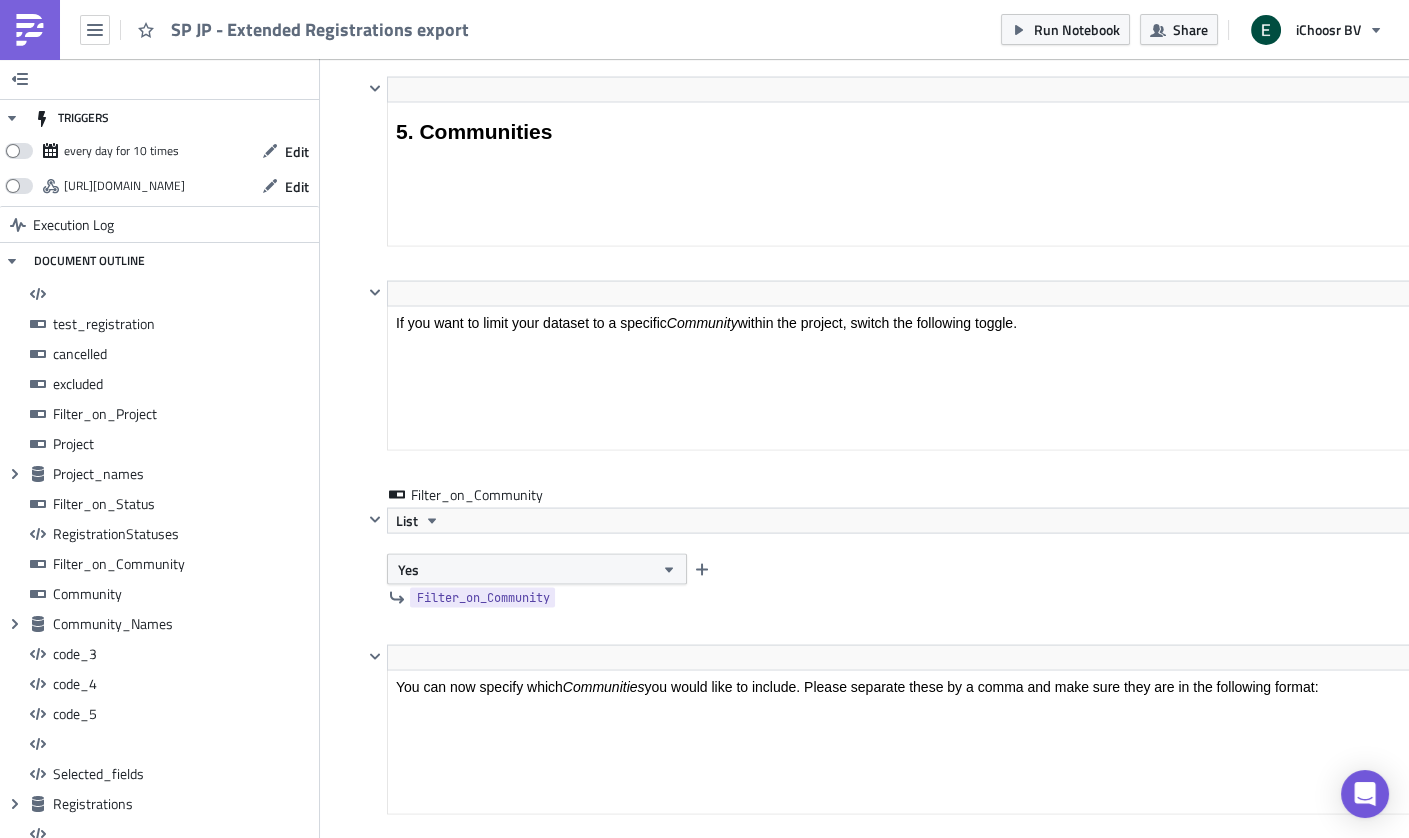 click on "JP SP JP - Extended Registrations export <h1>All registrations export</h1> Edit Format Insert To open the popup, press Shift+Enter To open the popup, press Shift+Enter <p>With this notebook, you can get an export of all registrations based on multiple selections.</p> Edit Format Insert To open the popup, press Shift+Enter To open the popup, press Shift+Enter <p>The data source contains all registrations.</p> Edit Format Insert To open the popup, press Shift+Enter To open the popup, press Shift+Enter <p>A. Select which records you want to obtain</p> Edit Format Insert To open the popup, press Shift+Enter To open the popup, press Shift+Enter <ol>
<li>Choose whether you need <em>Test or Real Registrations </em></li>
<li>Choose whether you need <em>Excluded </em>and <em>Cancelled Registrations</em> or not</li>
<li>Choose which <em>Projects</em> to include</li>
<li>Choose which<em> Registration Status(es)</em> to include</li>
<li>Choose which <em>Community ID's</em> to include</li>
</ol> Edit Format Insert Edit 1" at bounding box center (886, 2569) 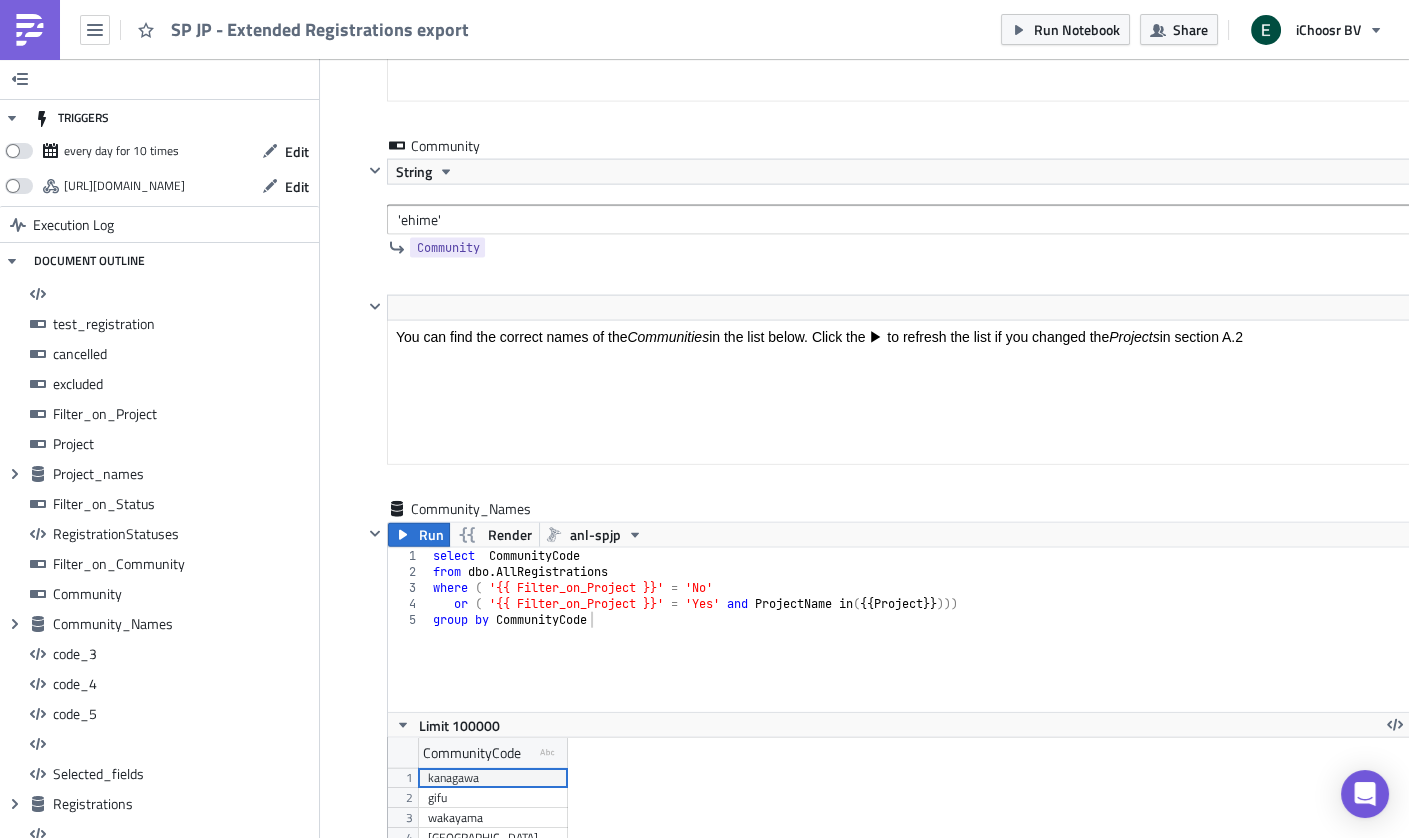 scroll, scrollTop: 7611, scrollLeft: 0, axis: vertical 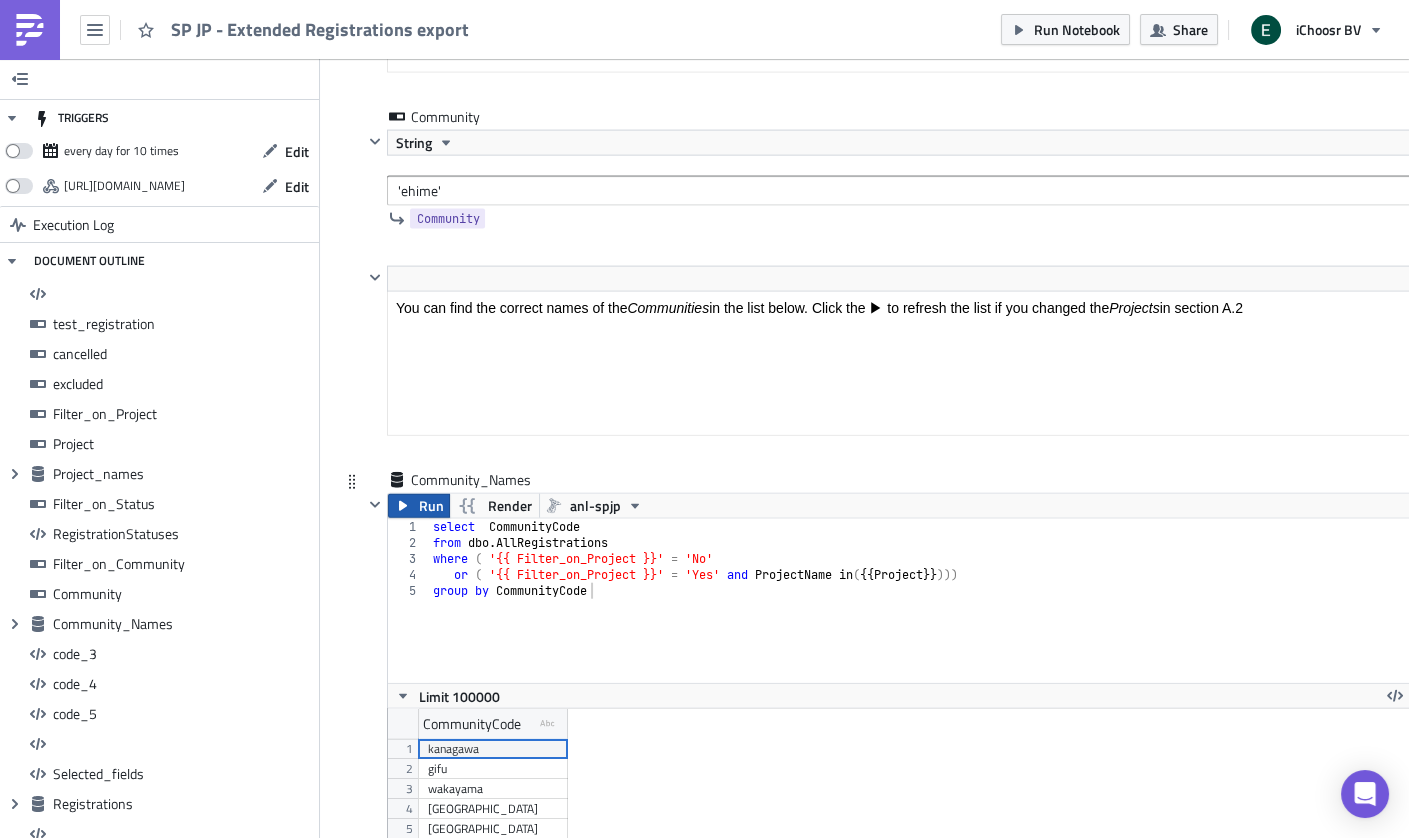 click on "Run" at bounding box center (430, 506) 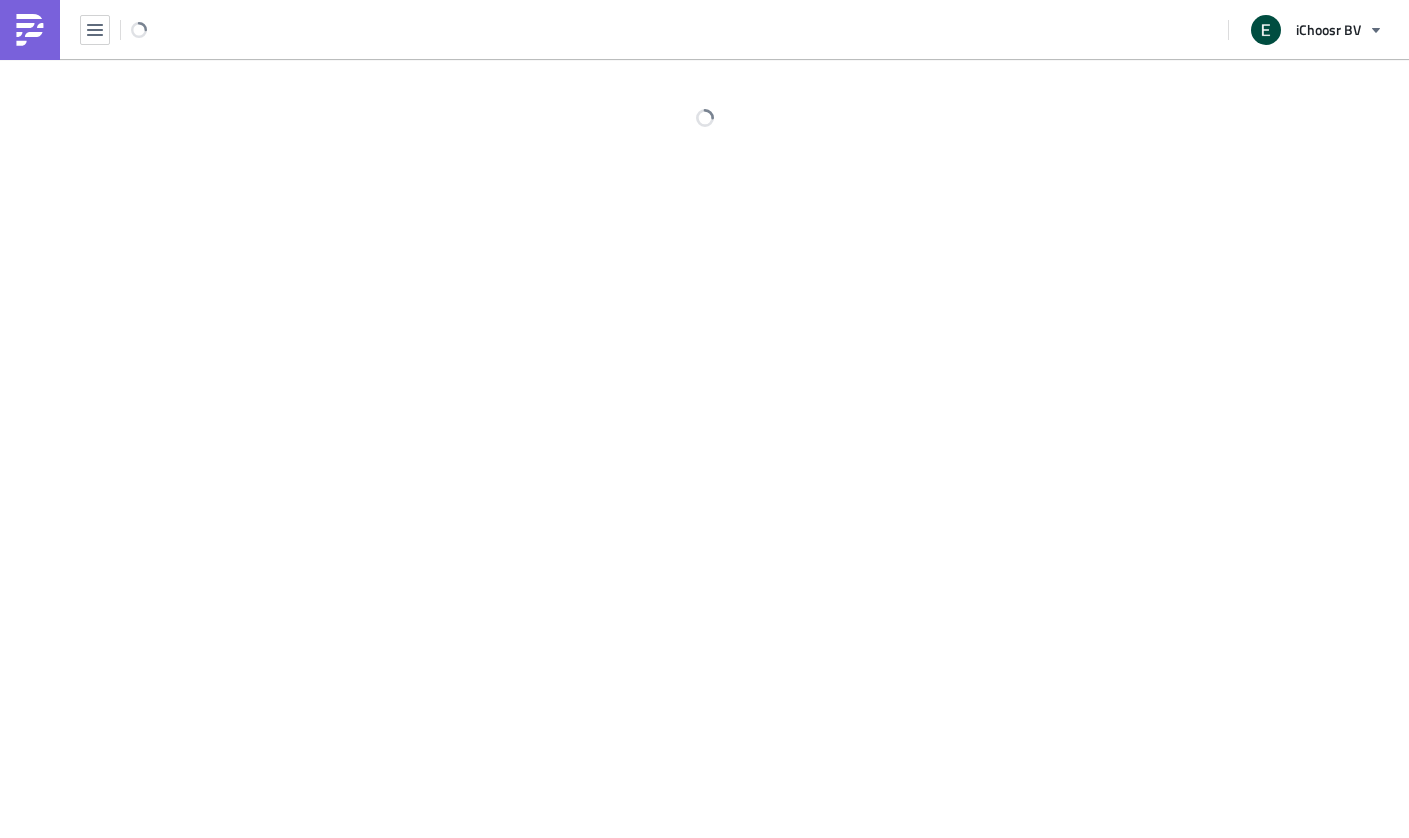 scroll, scrollTop: 0, scrollLeft: 0, axis: both 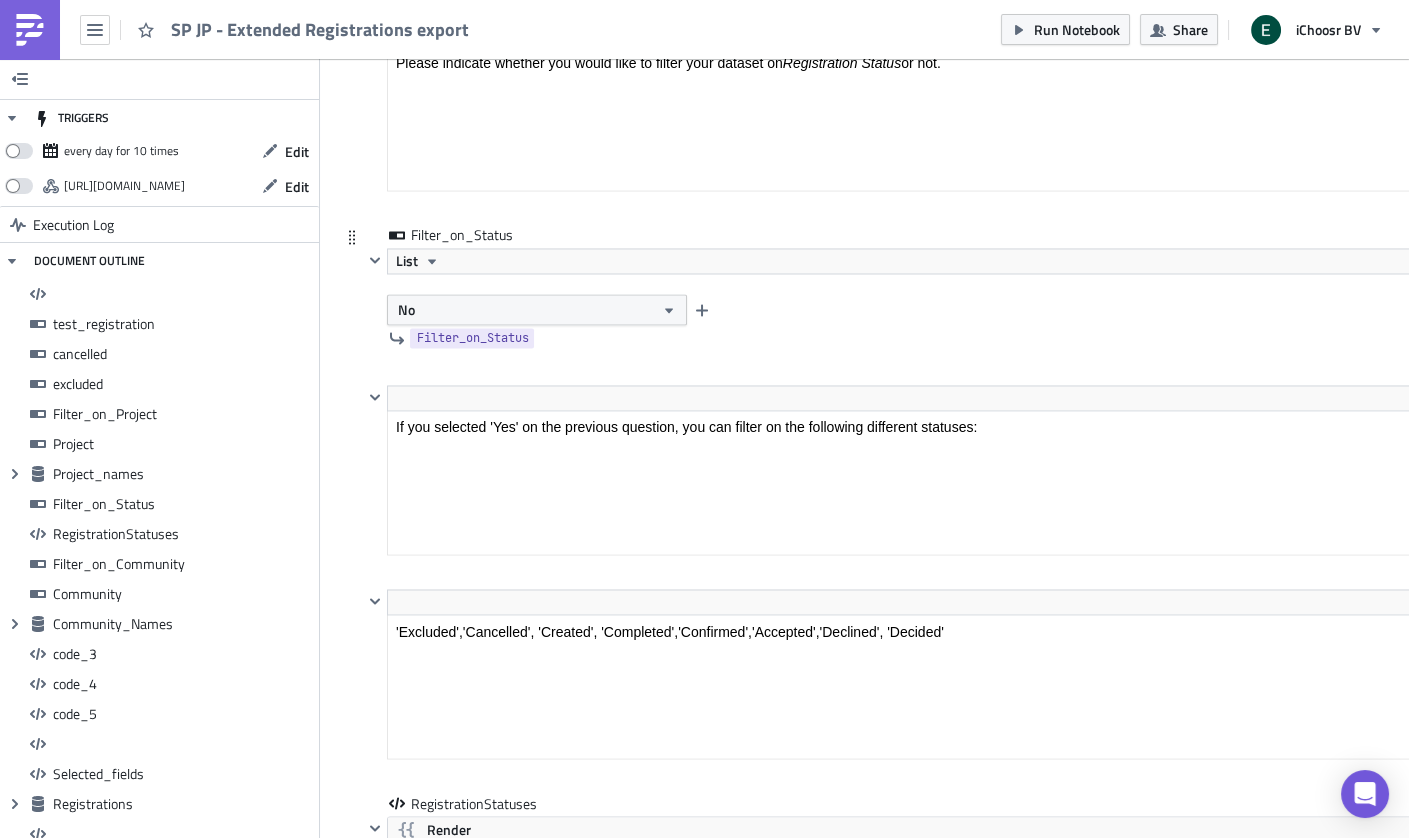 click on "Filter_on_Status" at bounding box center (897, 338) 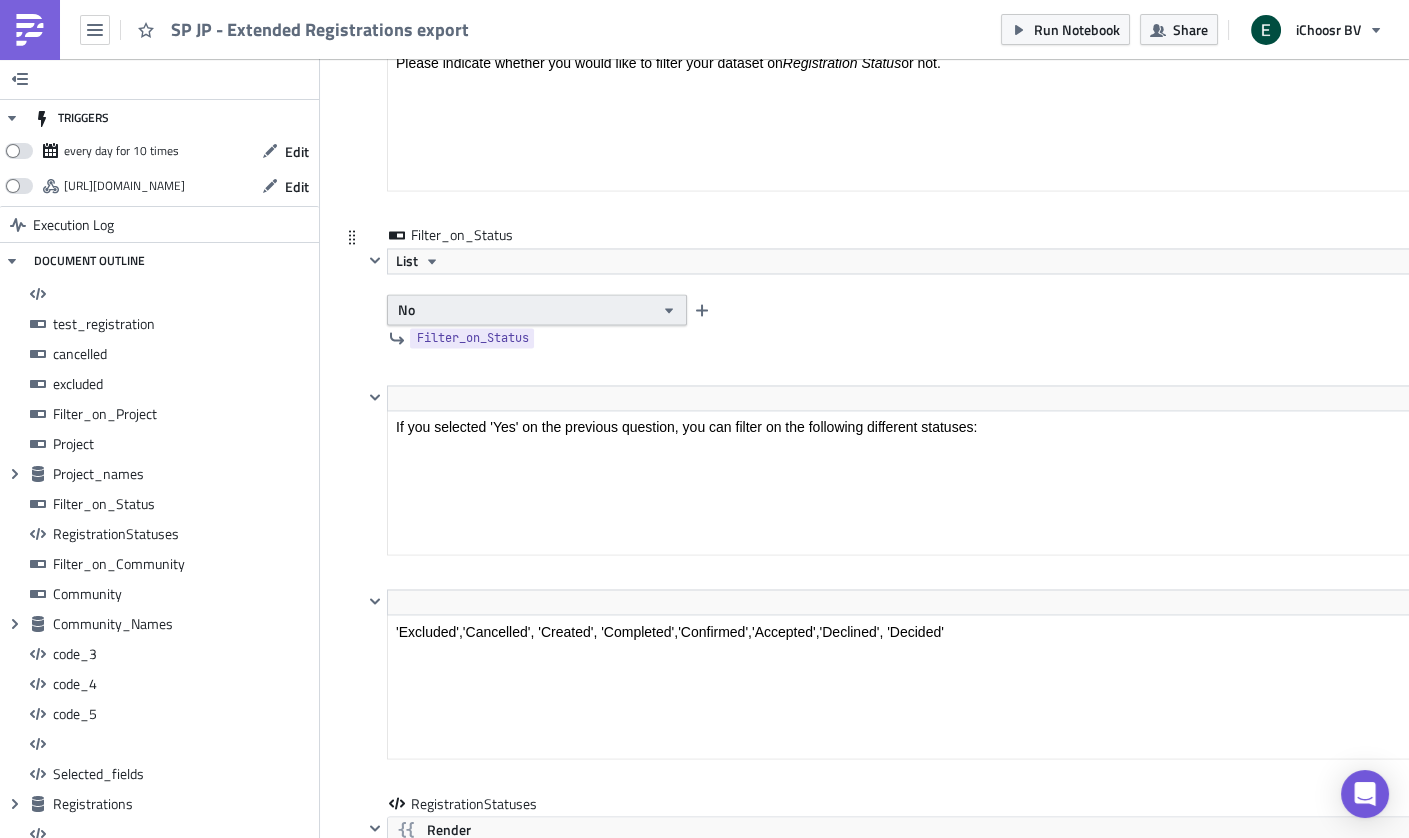 click on "No" at bounding box center [537, 309] 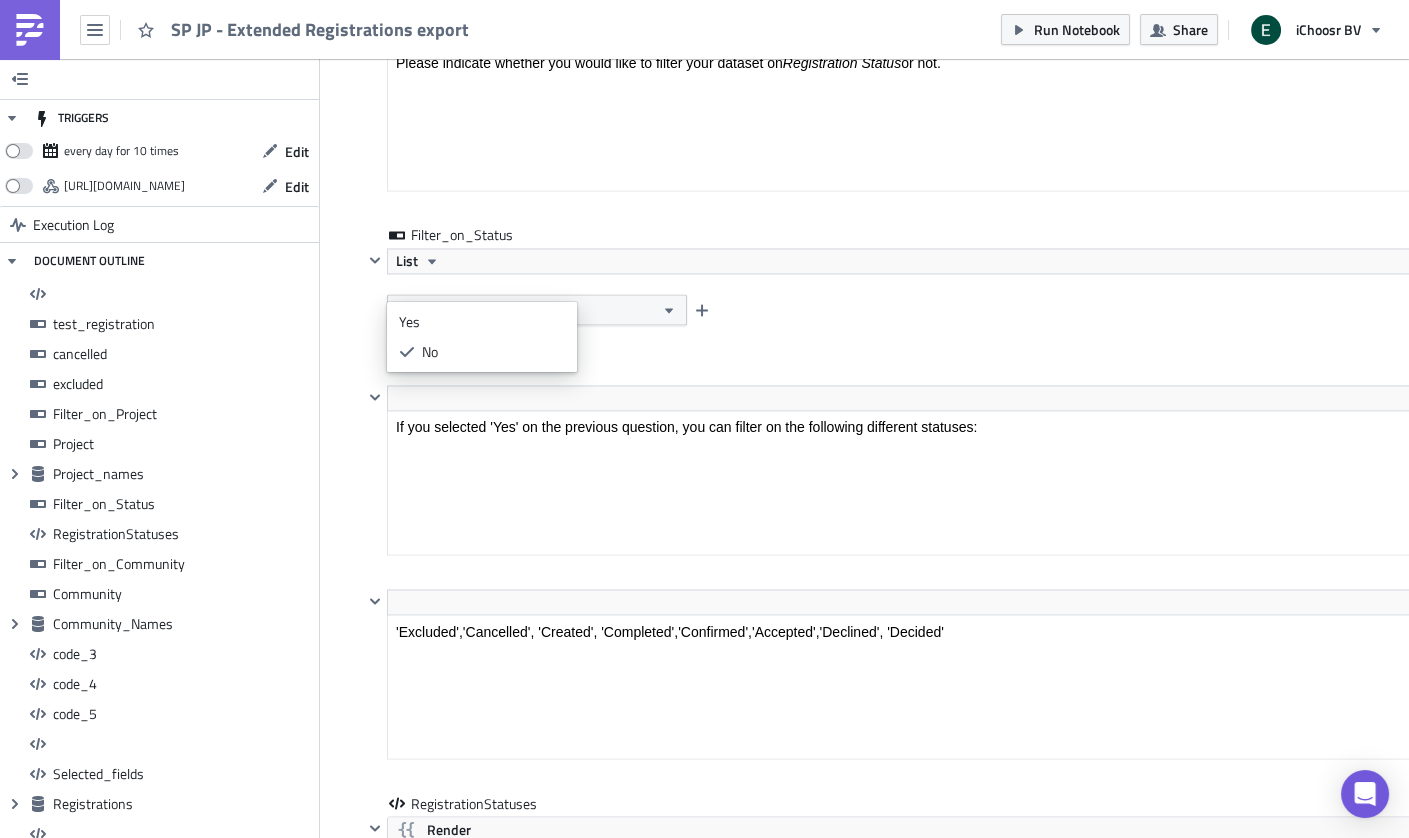 click on "JP SP JP - Extended Registrations export <h1>All registrations export</h1> Edit Format Insert To open the popup, press Shift+Enter To open the popup, press Shift+Enter <p>With this notebook, you can get an export of all registrations based on multiple selections.</p> Edit Format Insert To open the popup, press Shift+Enter To open the popup, press Shift+Enter <p>The data source contains all registrations.</p> Edit Format Insert To open the popup, press Shift+Enter To open the popup, press Shift+Enter <p>A. Select which records you want to obtain</p> Edit Format Insert To open the popup, press Shift+Enter To open the popup, press Shift+Enter <ol>
<li>Choose whether you need <em>Test or Real Registrations </em></li>
<li>Choose whether you need <em>Excluded </em>and <em>Cancelled Registrations</em> or not</li>
<li>Choose which <em>Projects</em> to include</li>
<li>Choose which<em> Registration Status(es)</em> to include</li>
<li>Choose which <em>Community ID's</em> to include</li>
</ol> Edit Format Insert Edit 1" at bounding box center (886, 3580) 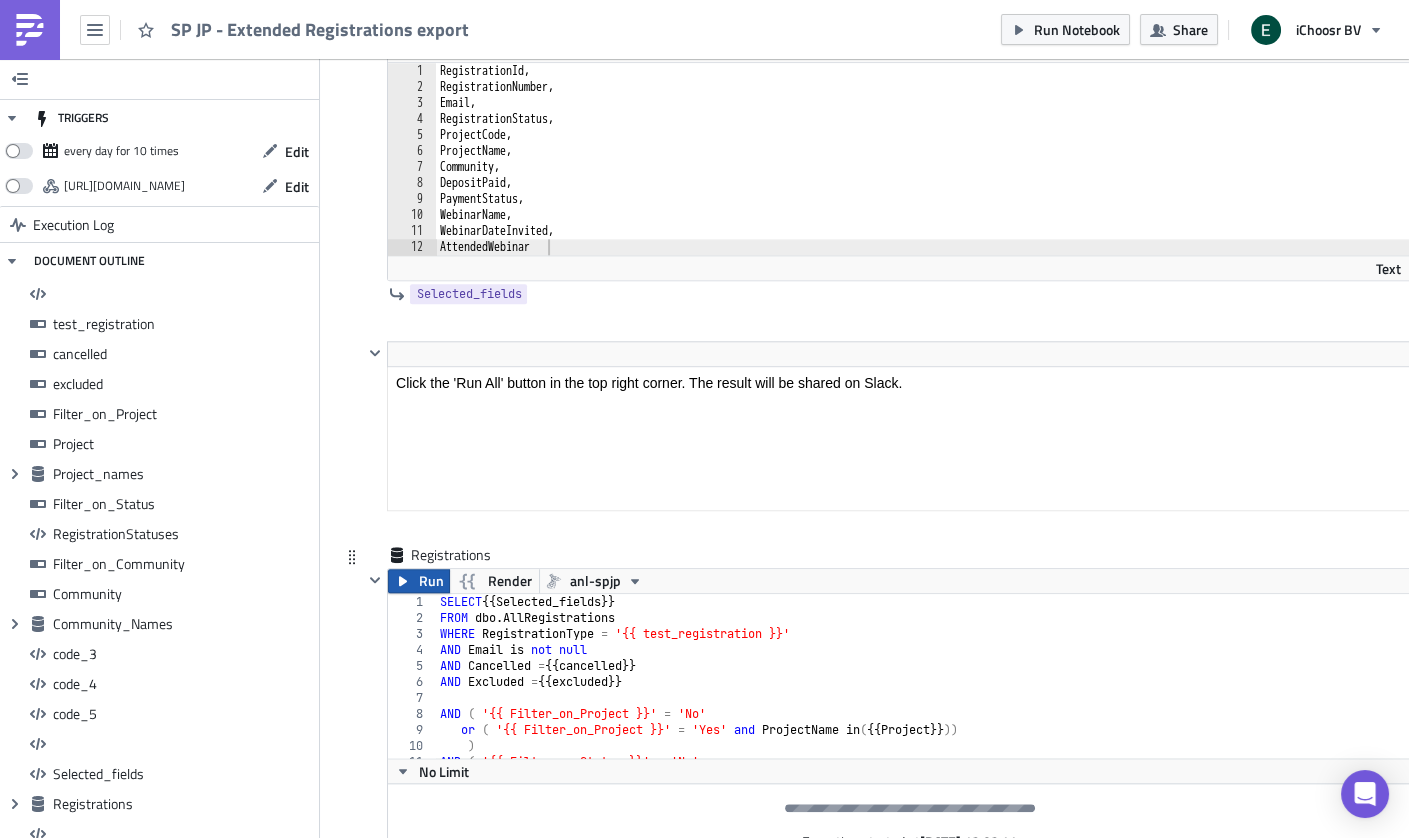 click on "Run" at bounding box center [430, 581] 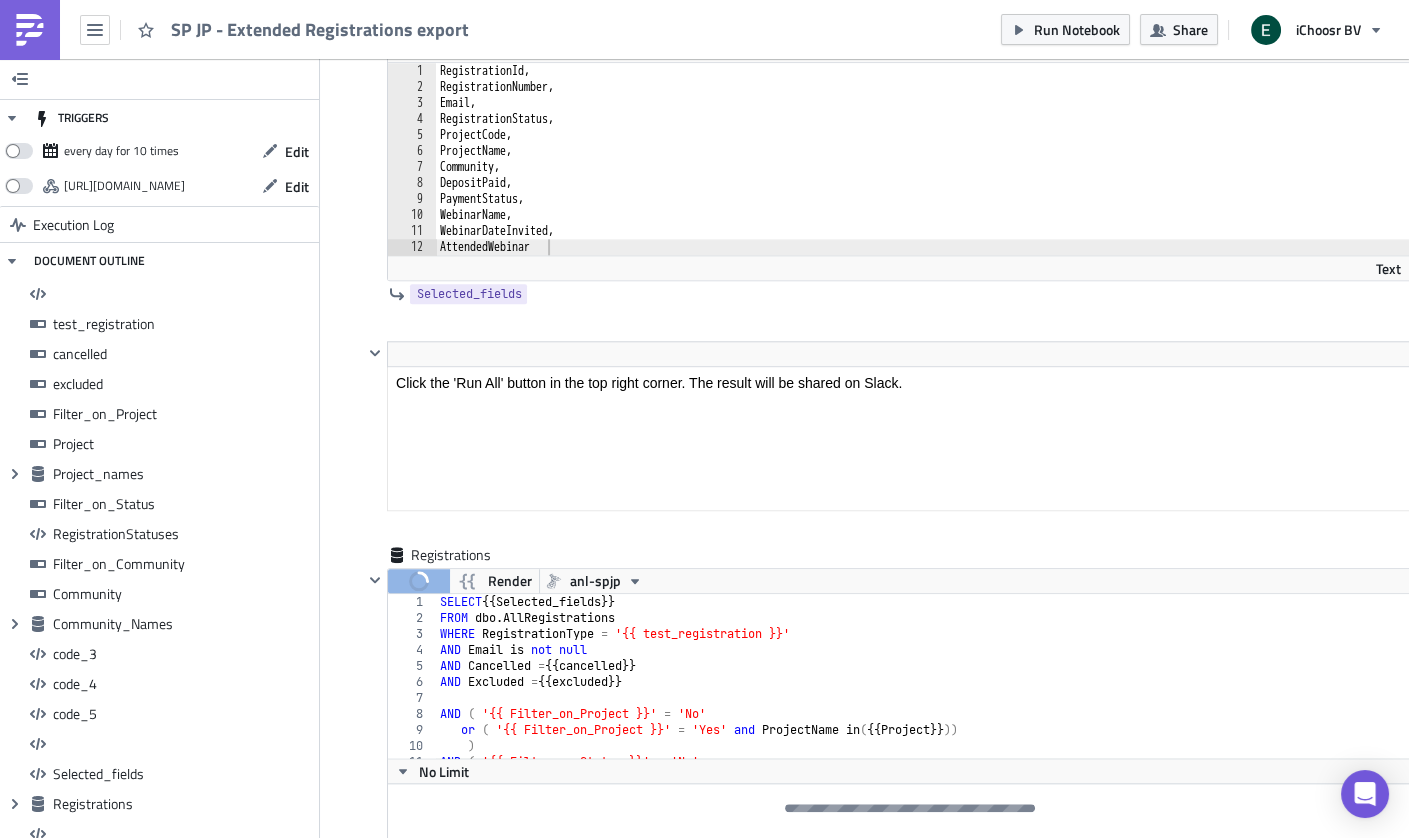 scroll, scrollTop: 99770, scrollLeft: 98948, axis: both 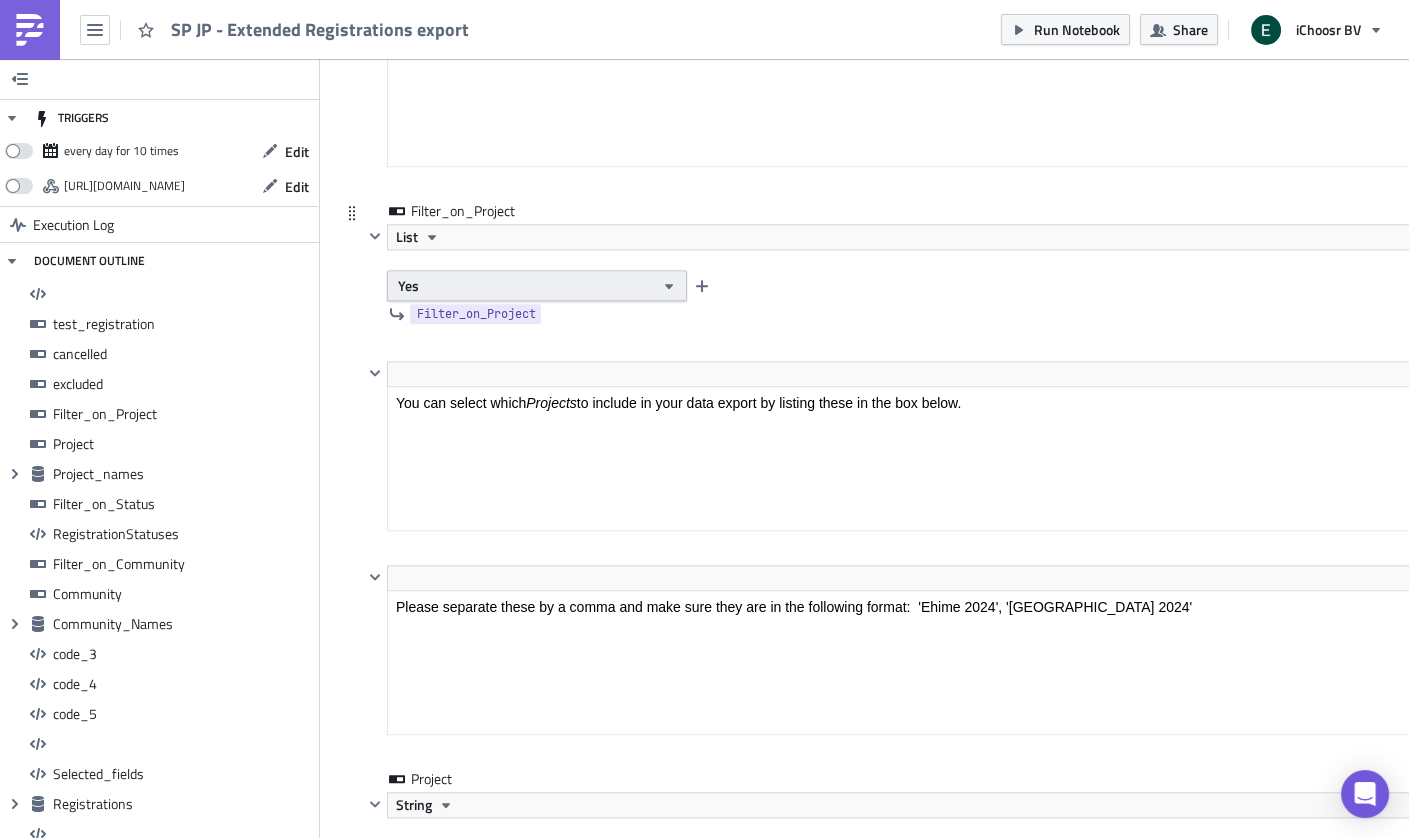 click on "Yes" at bounding box center [537, 285] 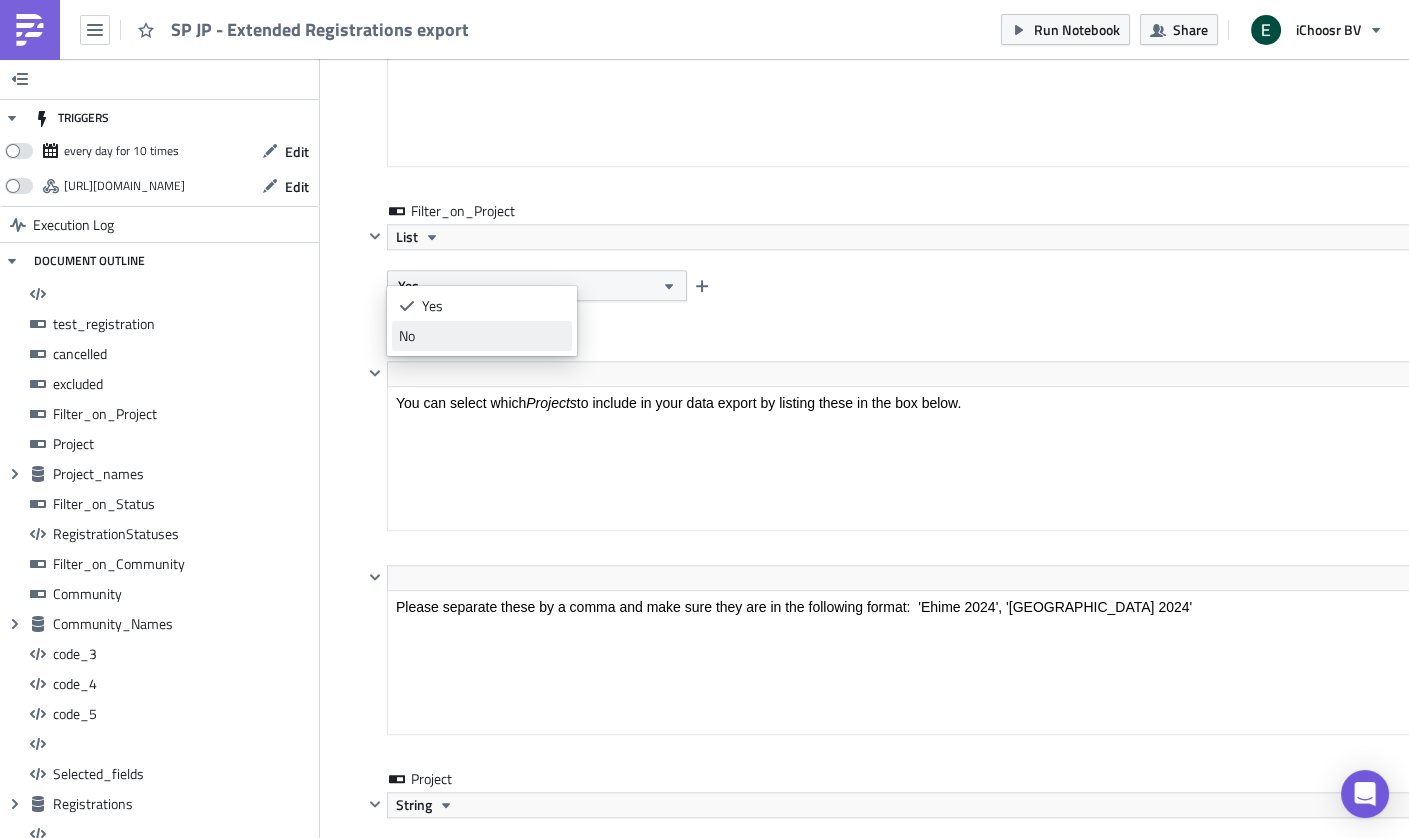 click on "No" at bounding box center [482, 336] 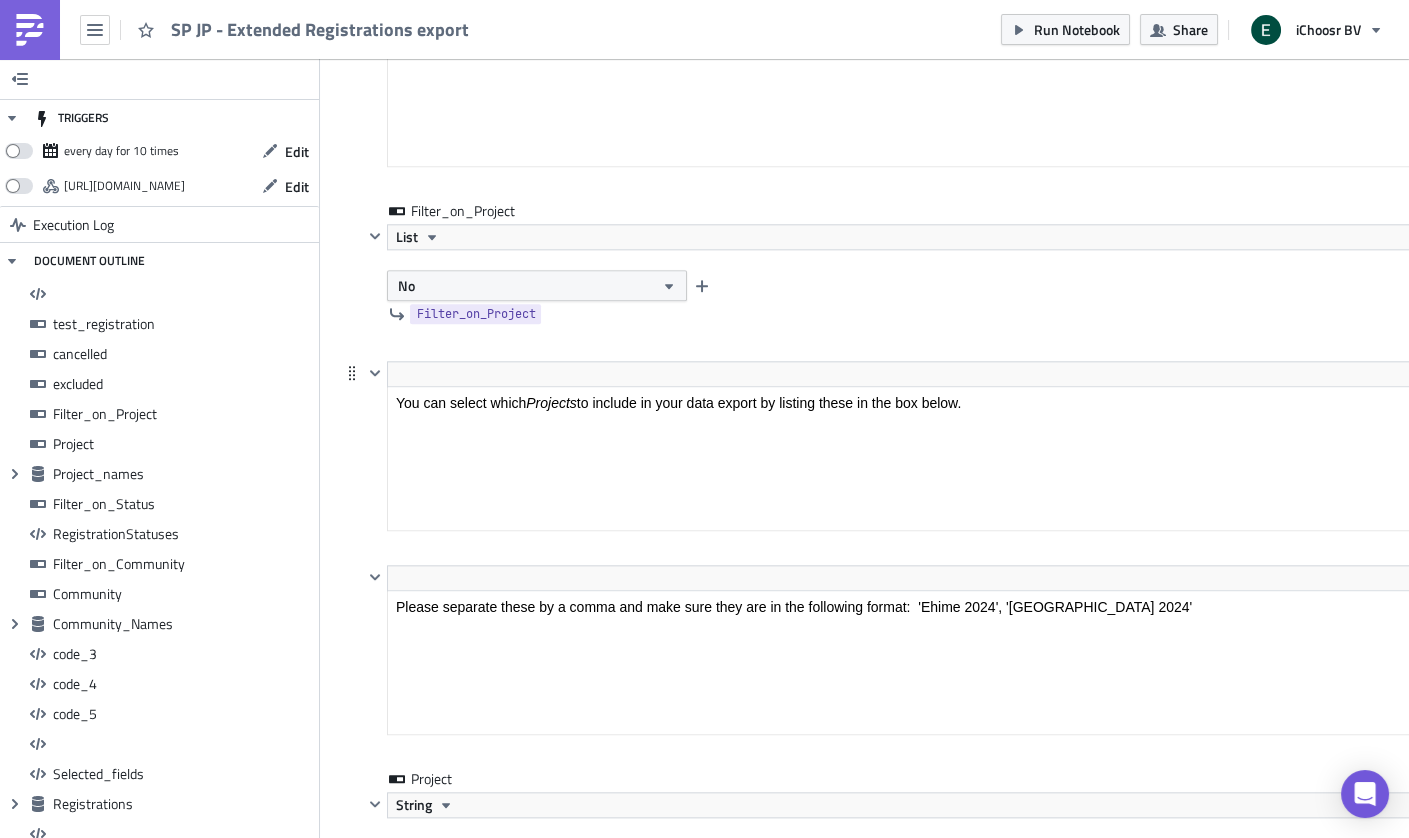 click on "<p>You can select which <em>Projects </em>to include in your data export by listing these in the box below.</p> Edit Format Insert To open the popup, press Shift+Enter To open the popup, press Shift+Enter" at bounding box center [890, 463] 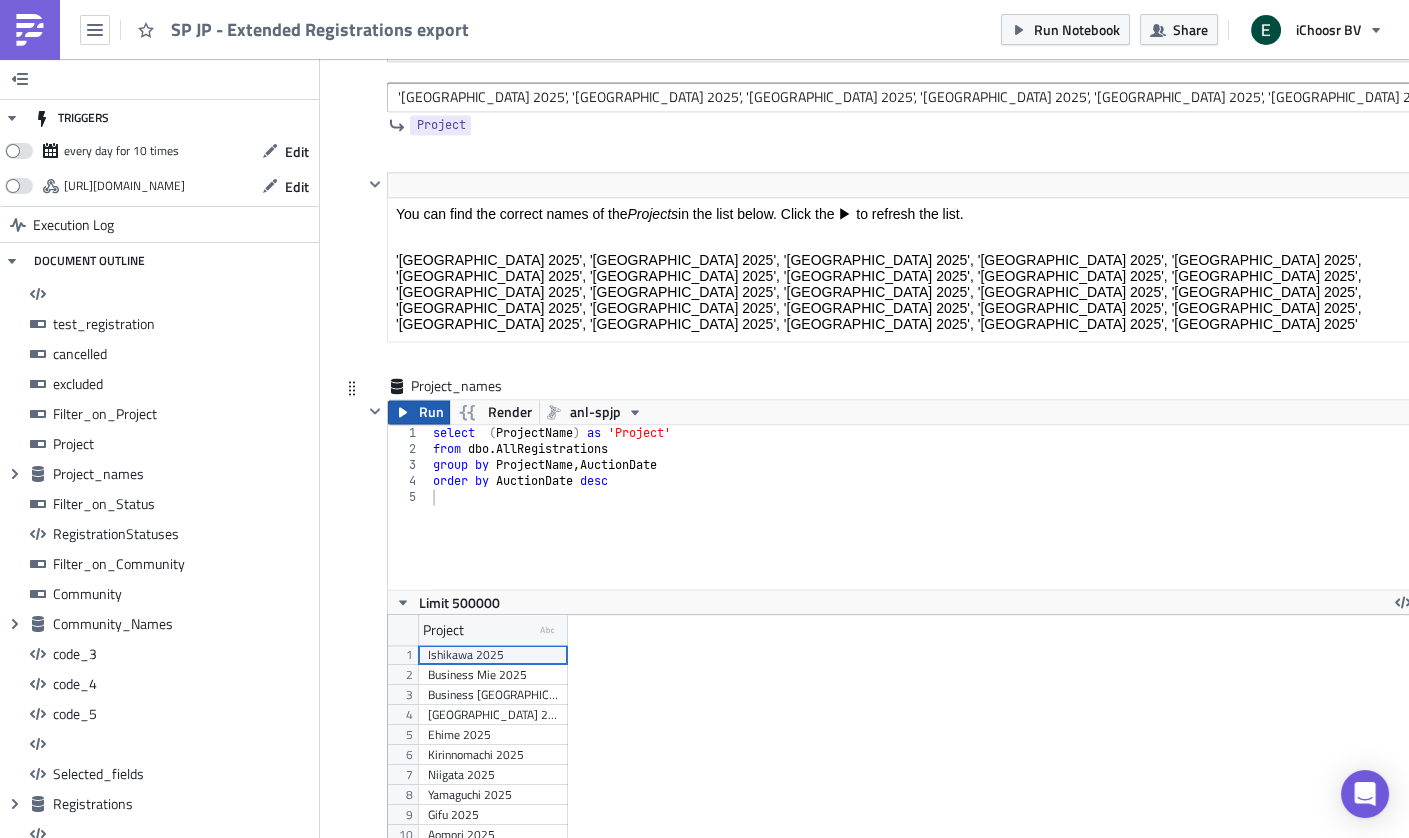 click on "Run" at bounding box center [419, 412] 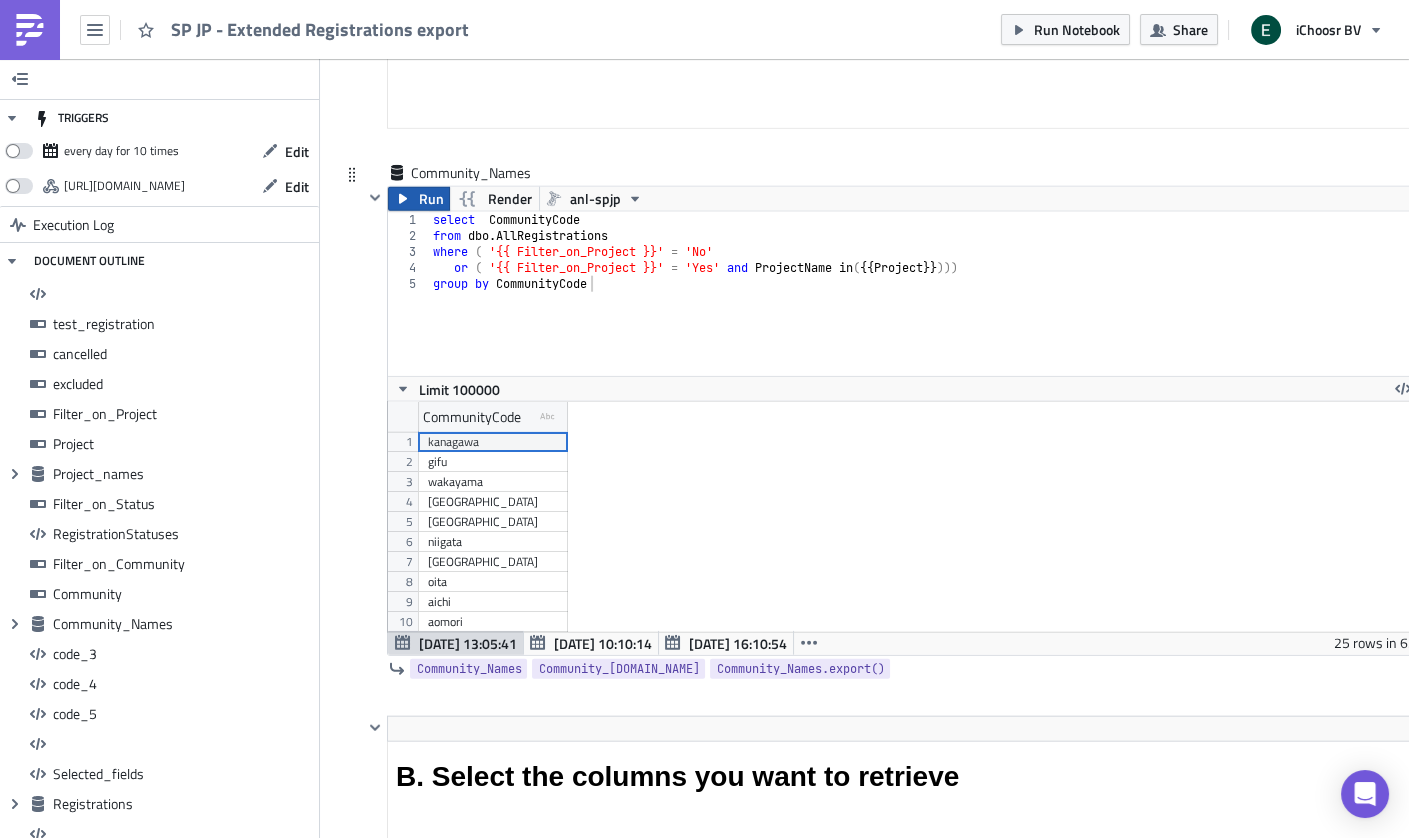 click on "Run" at bounding box center [419, 199] 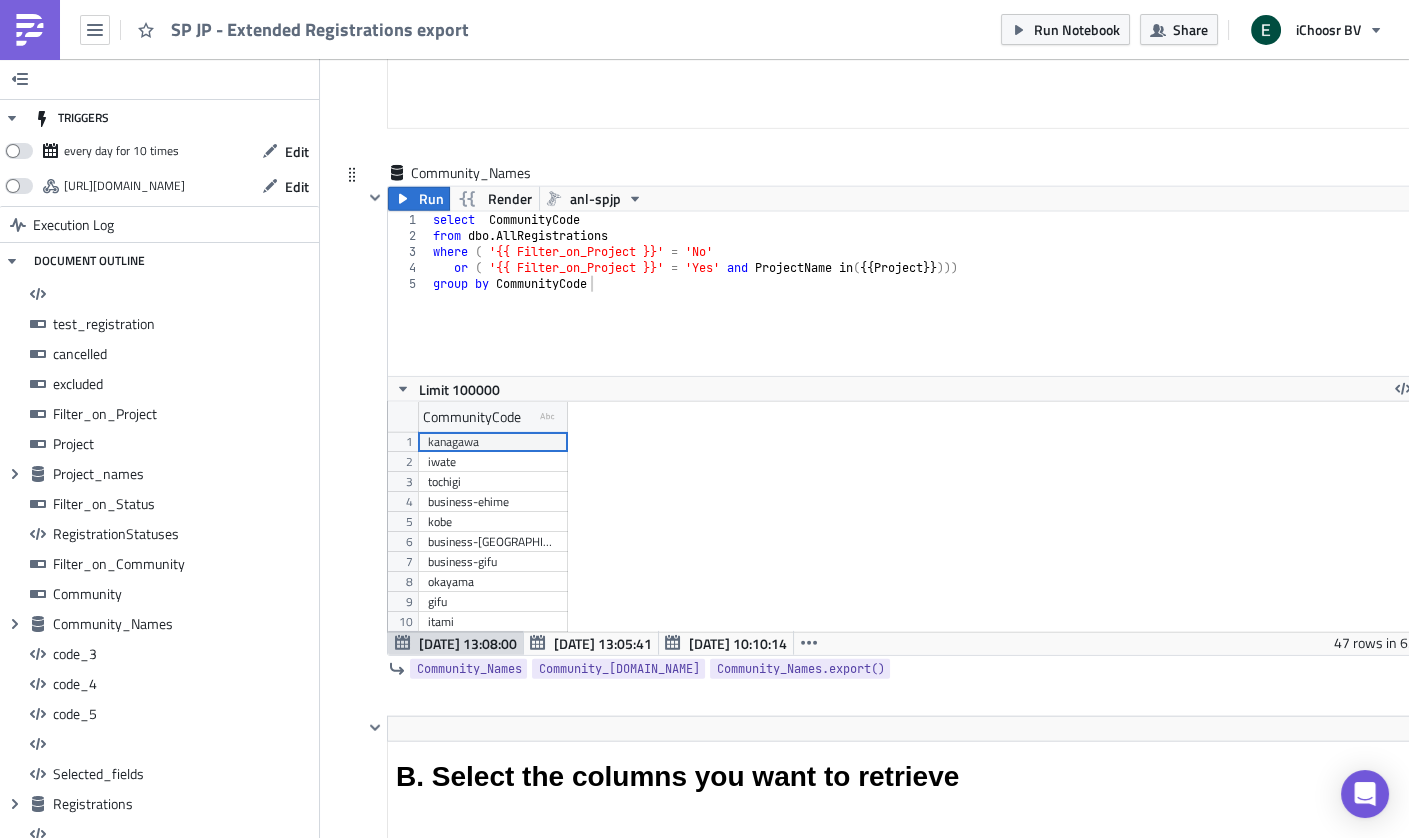 scroll, scrollTop: 99770, scrollLeft: 98948, axis: both 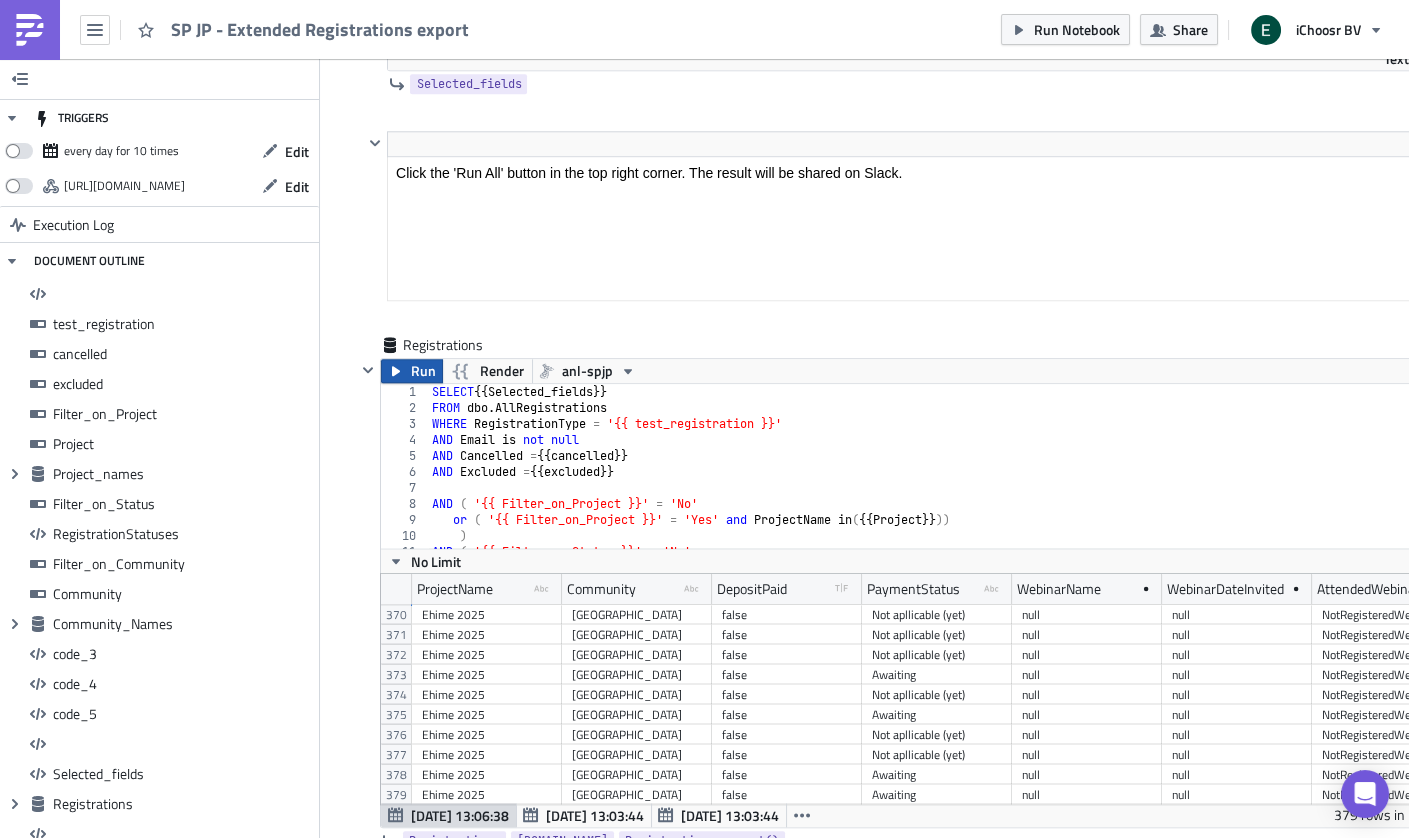 click on "Run" at bounding box center (423, 371) 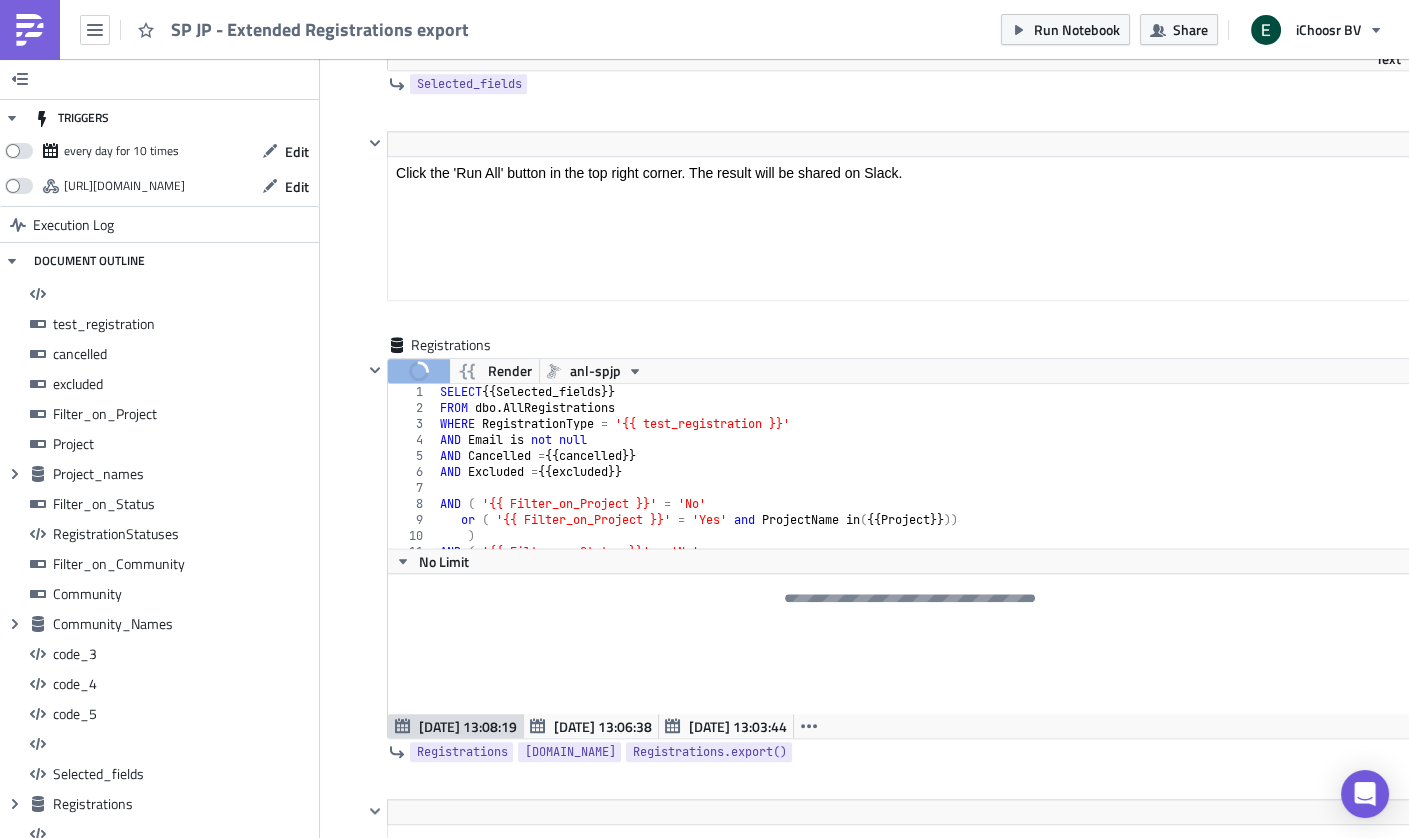 scroll, scrollTop: 230, scrollLeft: 1043, axis: both 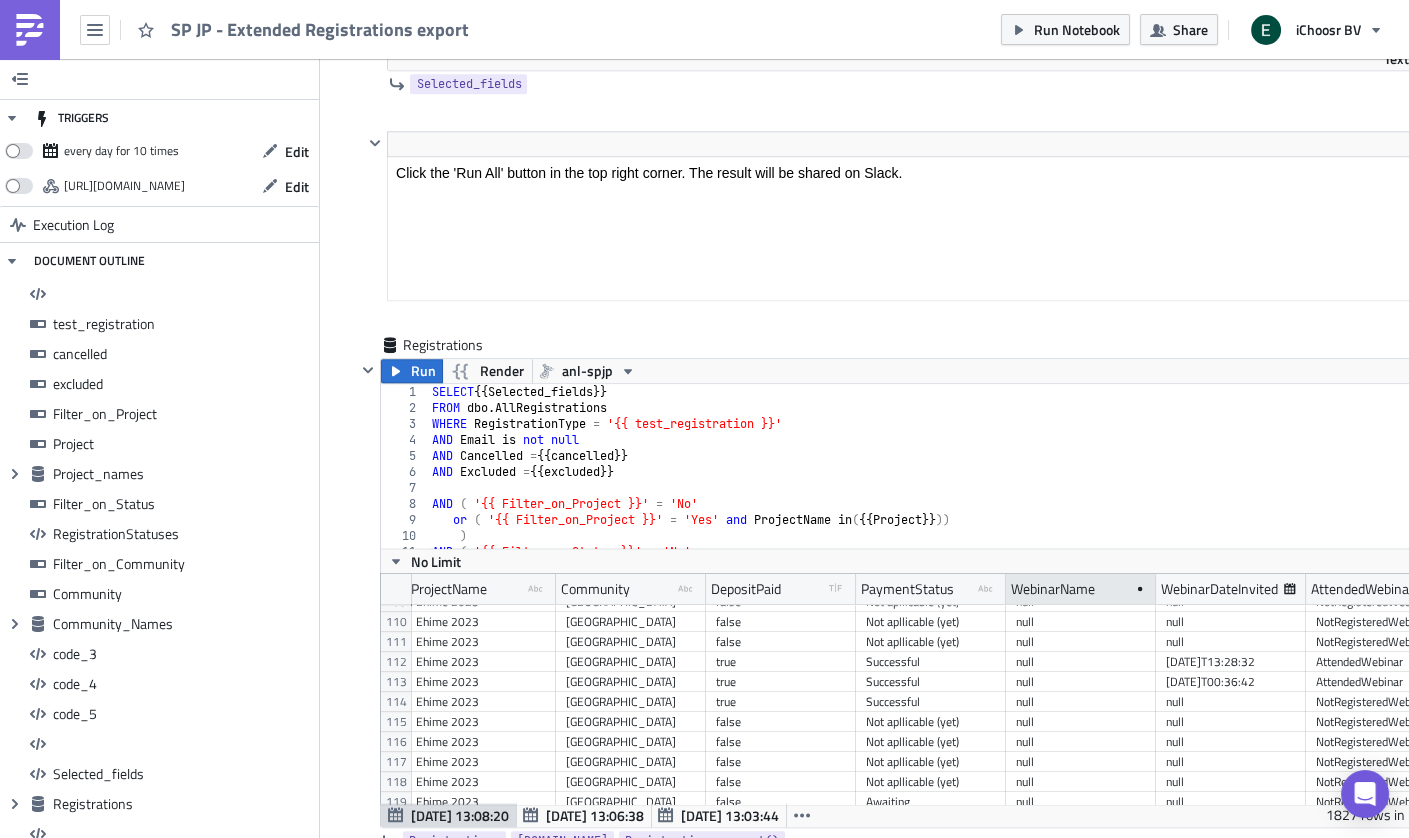 click 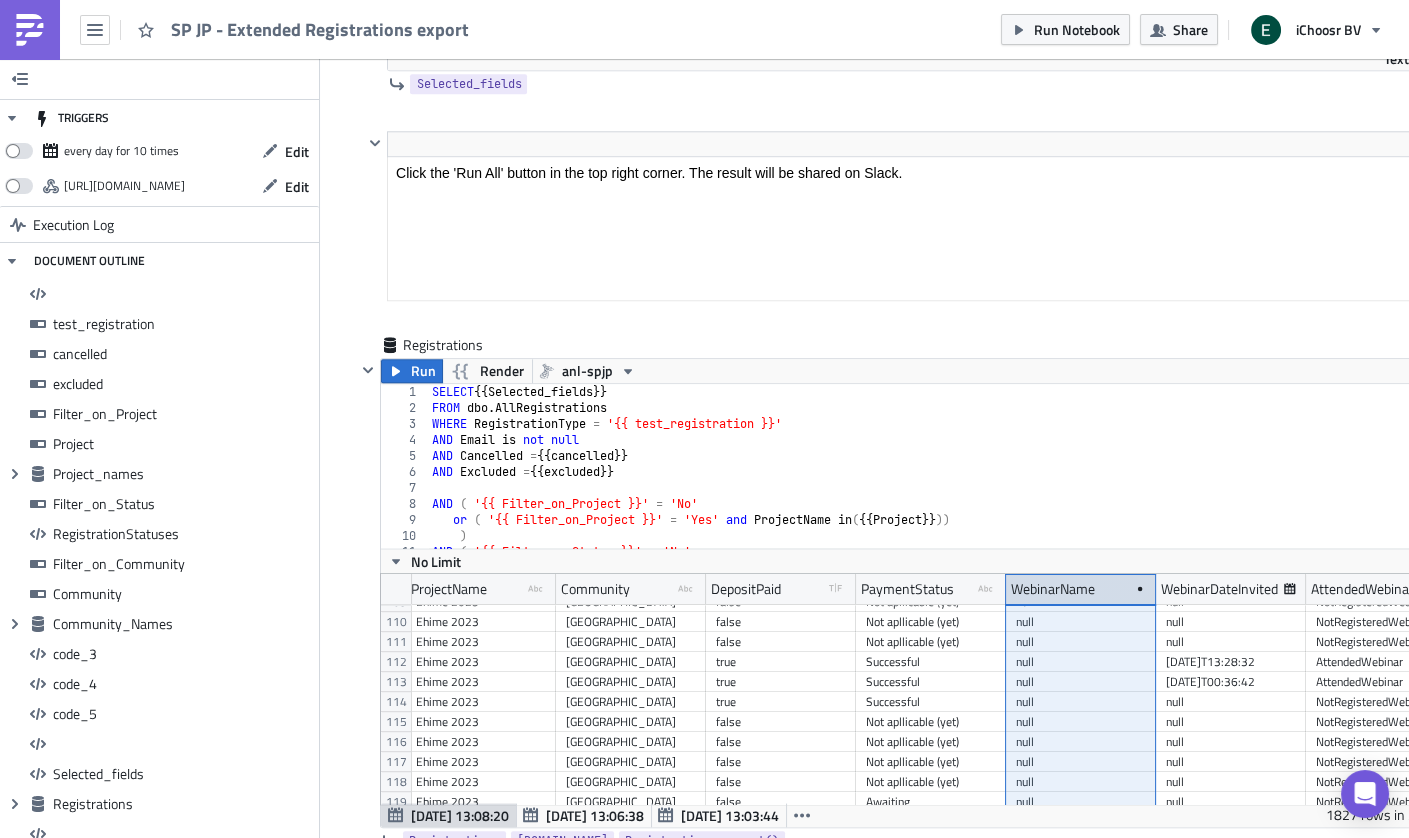 click 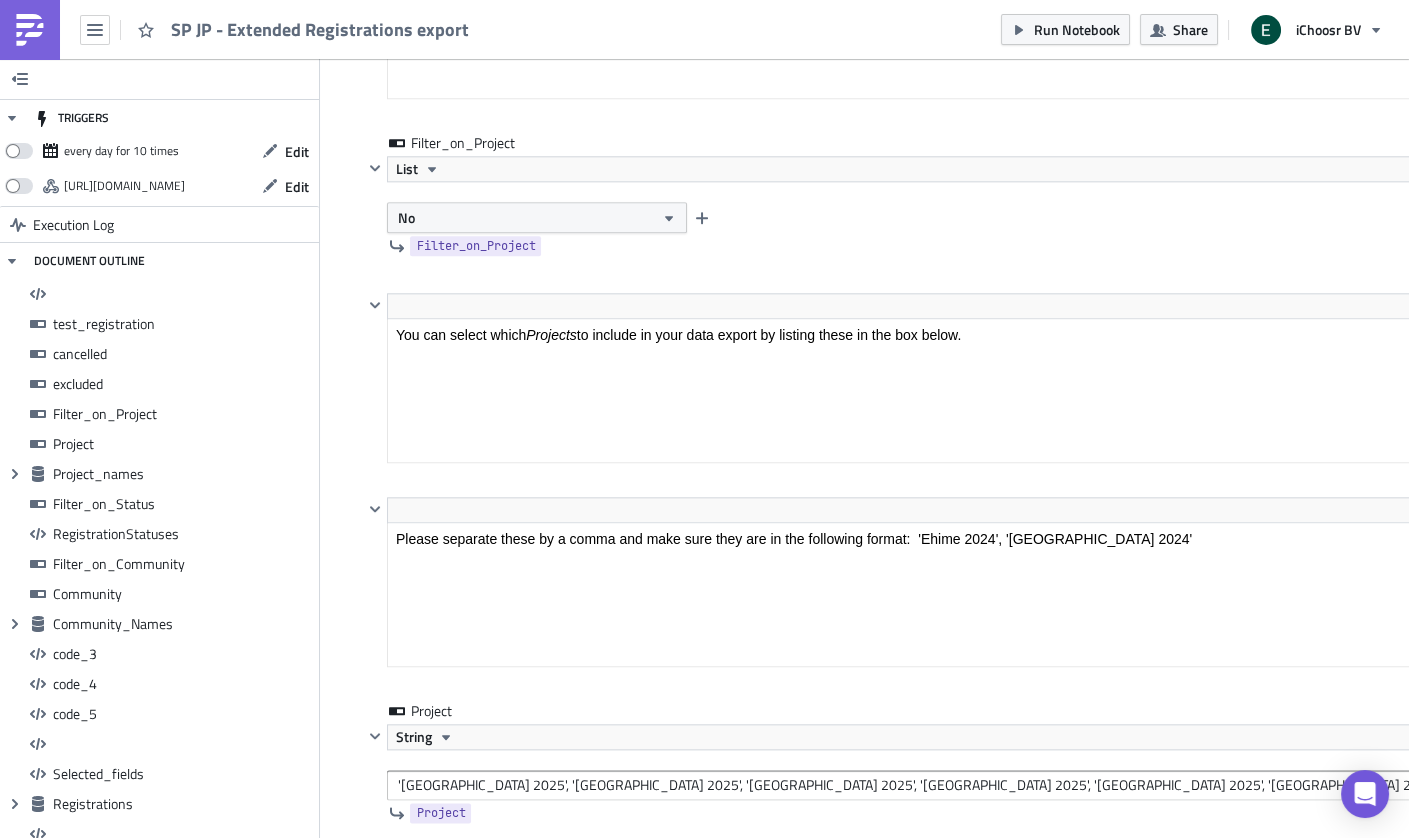 scroll, scrollTop: 4084, scrollLeft: 0, axis: vertical 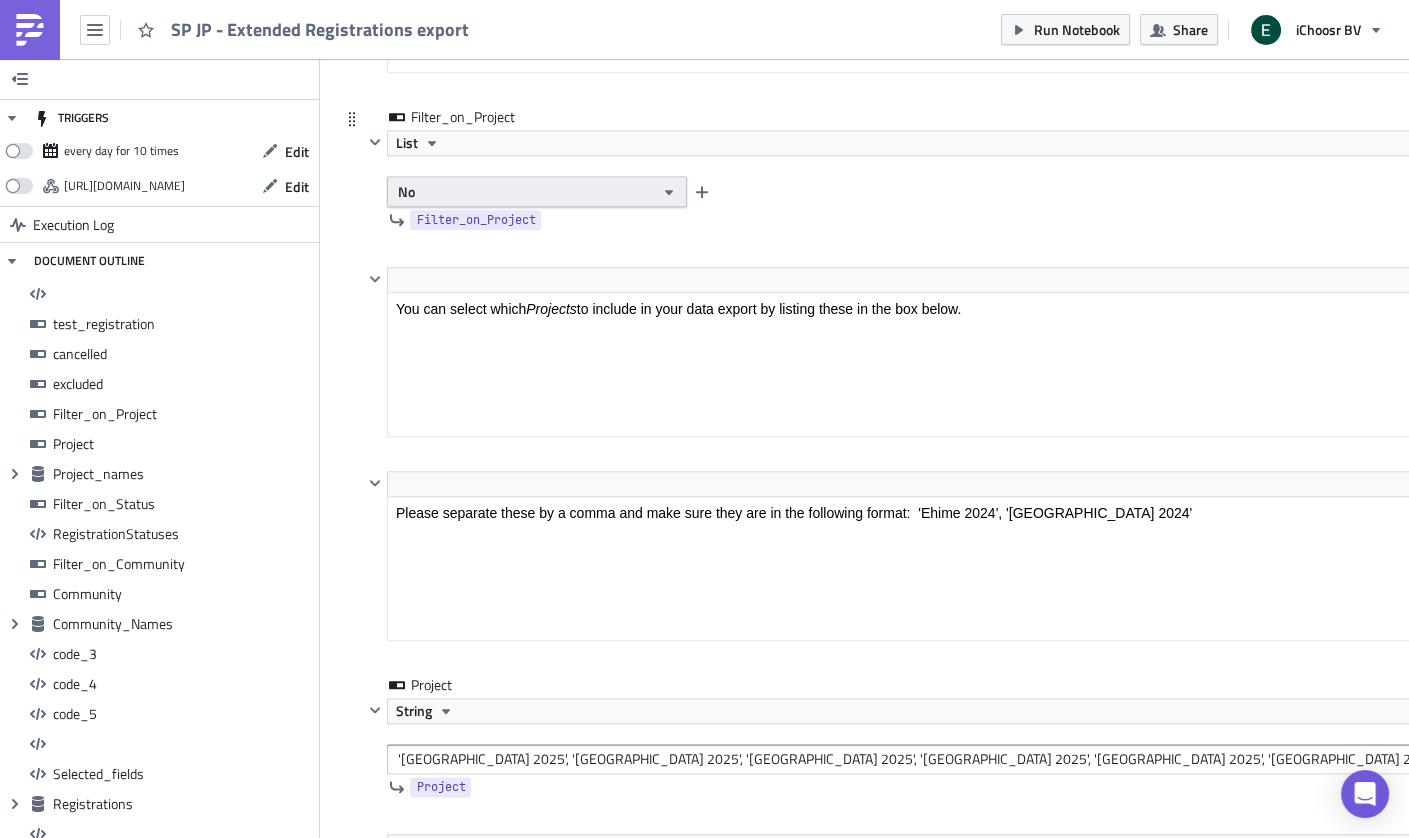 click on "No" at bounding box center (537, 191) 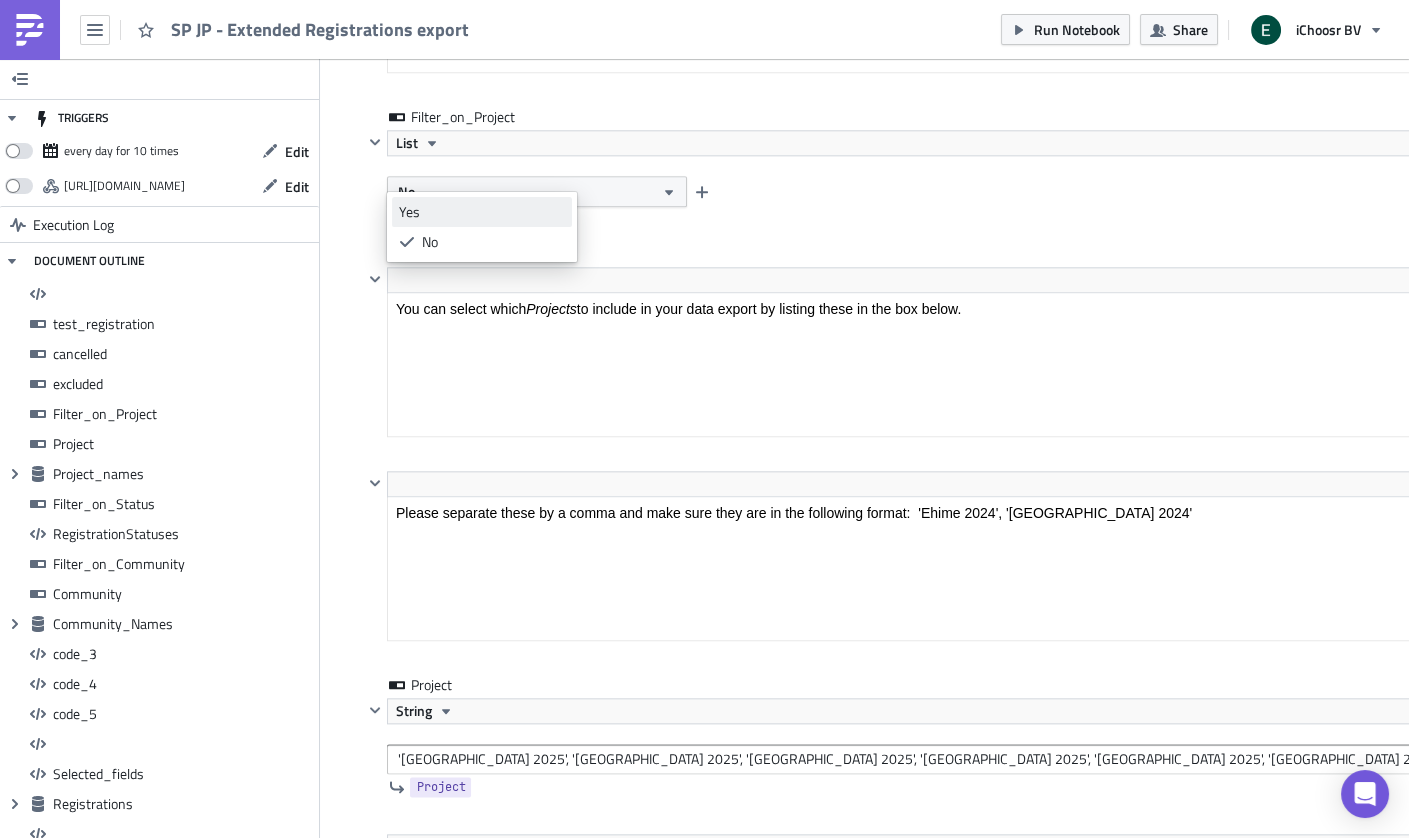 click on "Yes" at bounding box center (482, 212) 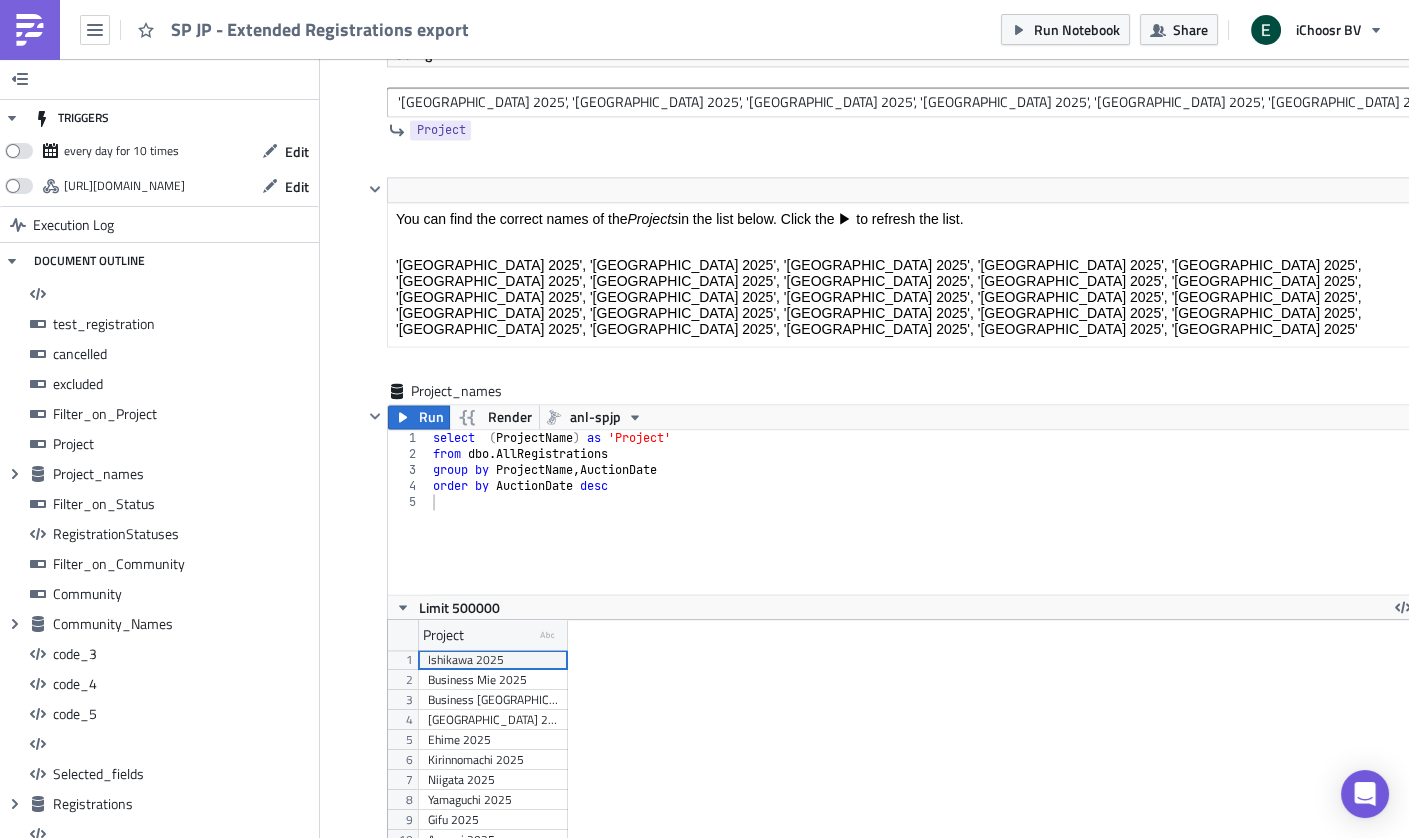 scroll, scrollTop: 4662, scrollLeft: 0, axis: vertical 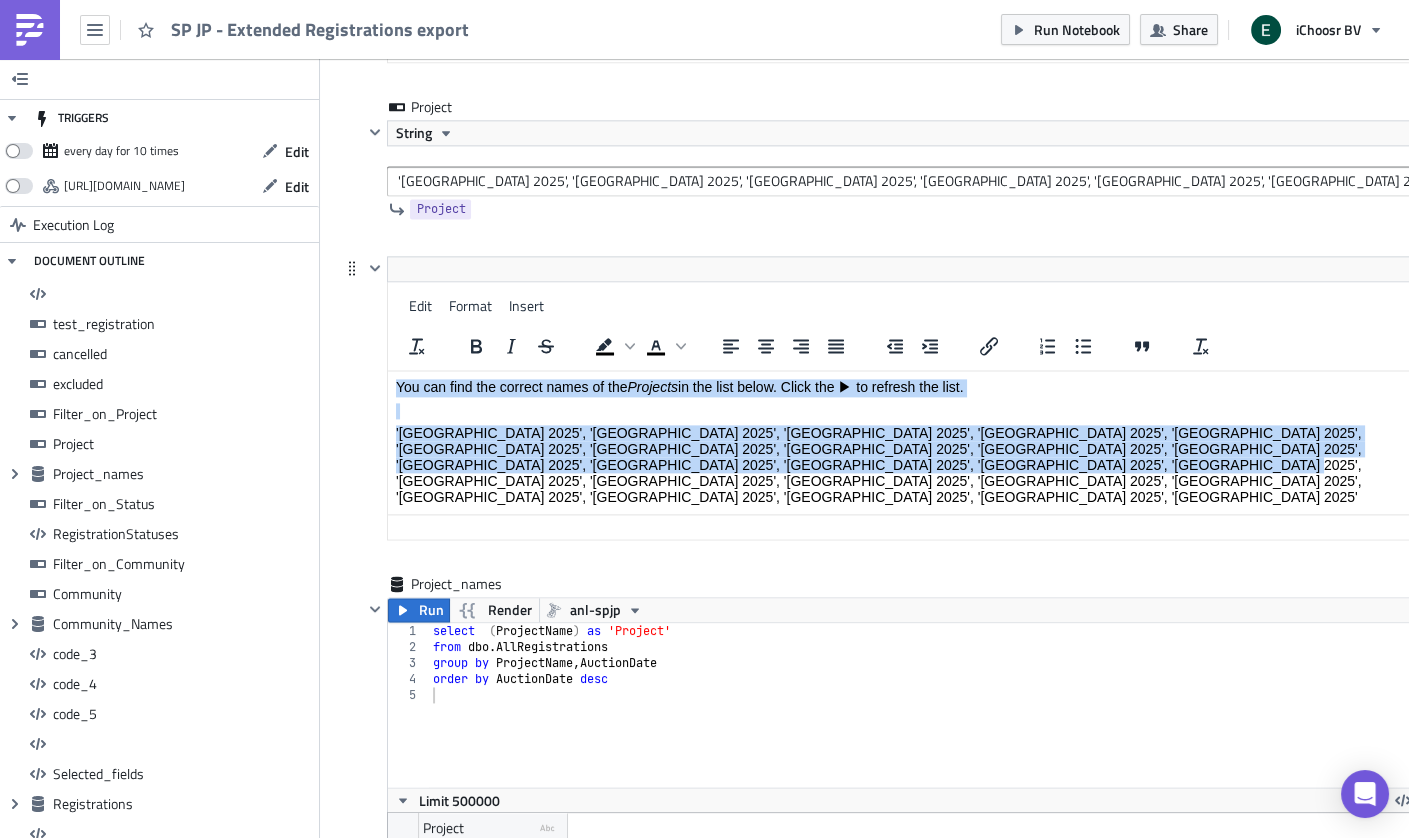 drag, startPoint x: 784, startPoint y: 469, endPoint x: 627, endPoint y: 373, distance: 184.02446 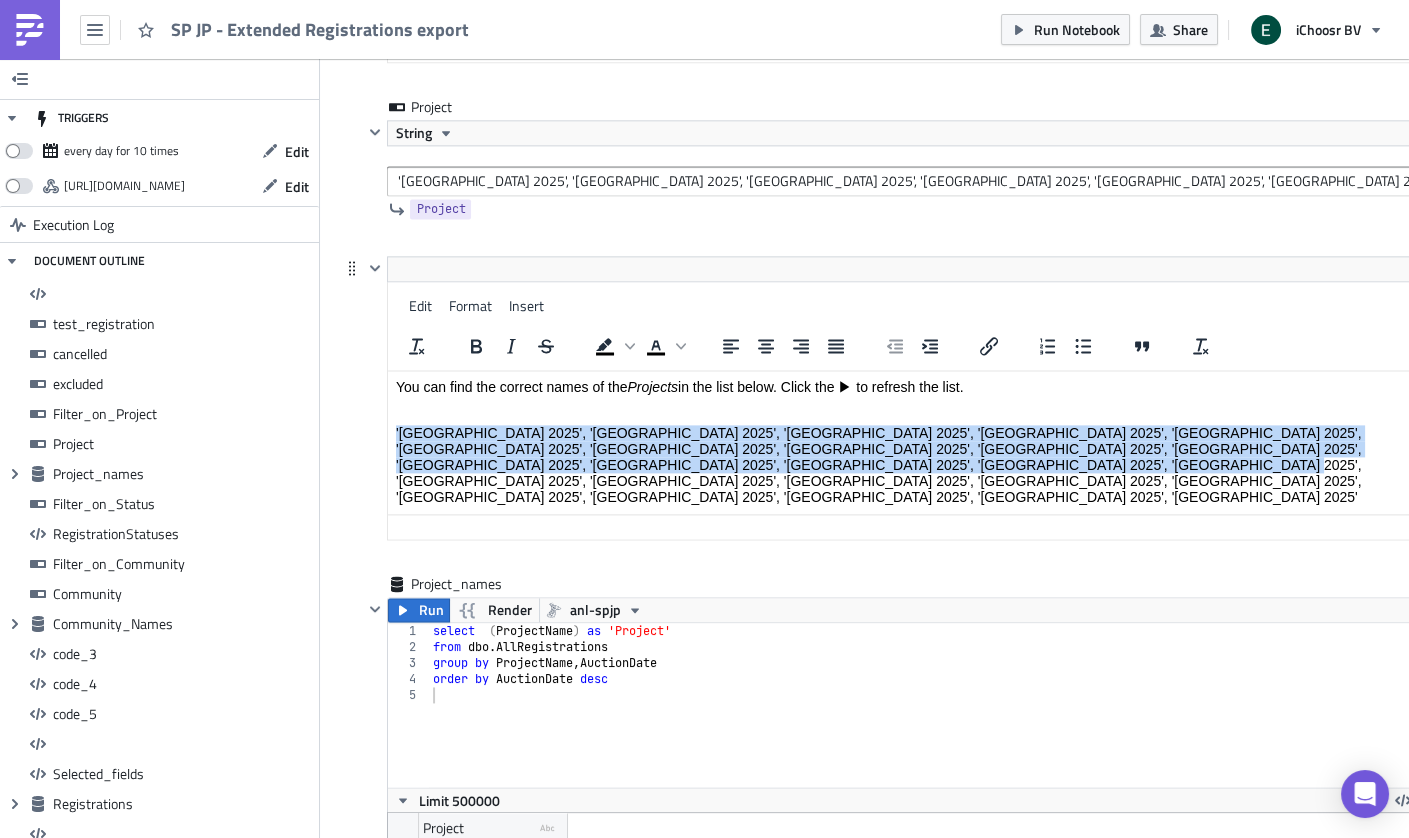 drag, startPoint x: 786, startPoint y: 467, endPoint x: 387, endPoint y: 432, distance: 400.53214 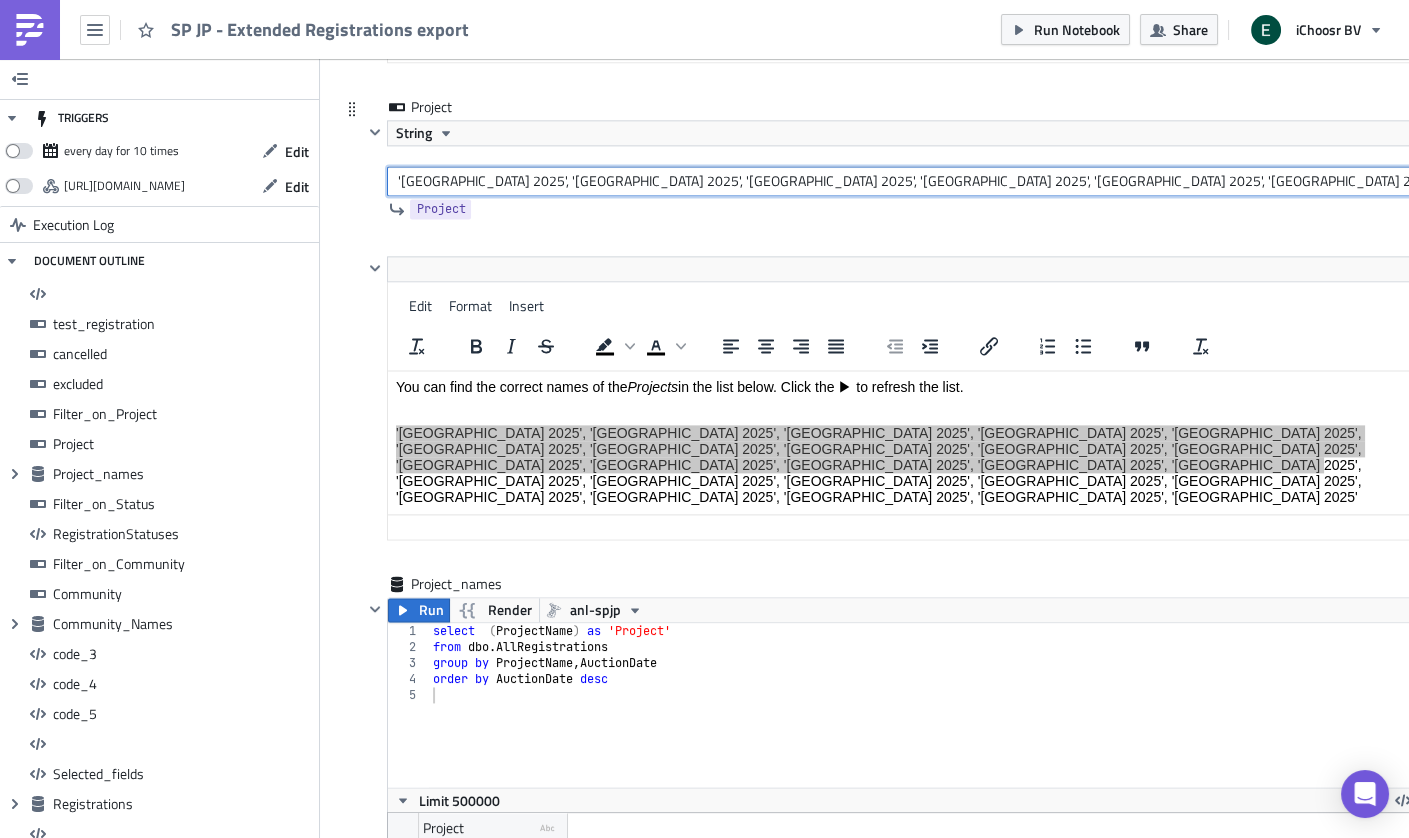 click on "'[GEOGRAPHIC_DATA] 2025', '[GEOGRAPHIC_DATA] 2025', '[GEOGRAPHIC_DATA] 2025', '[GEOGRAPHIC_DATA] 2025', '[GEOGRAPHIC_DATA] 2025', '[GEOGRAPHIC_DATA] 2025', '[GEOGRAPHIC_DATA] 2025', '[GEOGRAPHIC_DATA] 2025', '[GEOGRAPHIC_DATA] 2025', '[GEOGRAPHIC_DATA] 2025', '[GEOGRAPHIC_DATA] 2025', '[GEOGRAPHIC_DATA] 2025', '[GEOGRAPHIC_DATA] 2025', '[GEOGRAPHIC_DATA] 2025', '[GEOGRAPHIC_DATA] 2025', '[GEOGRAPHIC_DATA] 2025', '[GEOGRAPHIC_DATA] 2025', '[GEOGRAPHIC_DATA] 2025', '[GEOGRAPHIC_DATA] 2025', '[GEOGRAPHIC_DATA] 2025', '[GEOGRAPHIC_DATA] 2025', '[GEOGRAPHIC_DATA] 2025', '[GEOGRAPHIC_DATA] 2025', '[GEOGRAPHIC_DATA] 2025', '[GEOGRAPHIC_DATA] 2025'" at bounding box center [913, 181] 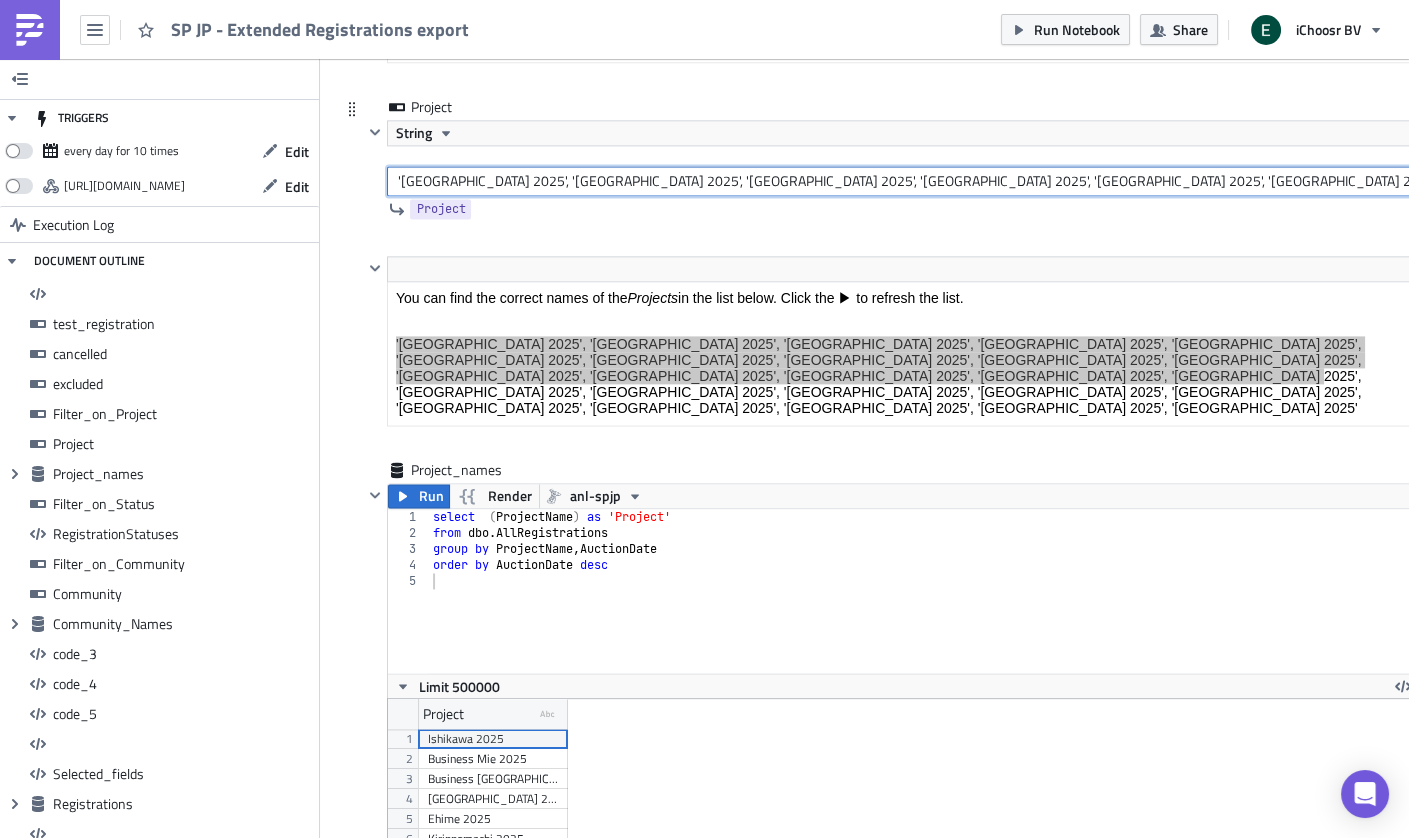 scroll, scrollTop: 0, scrollLeft: 1183, axis: horizontal 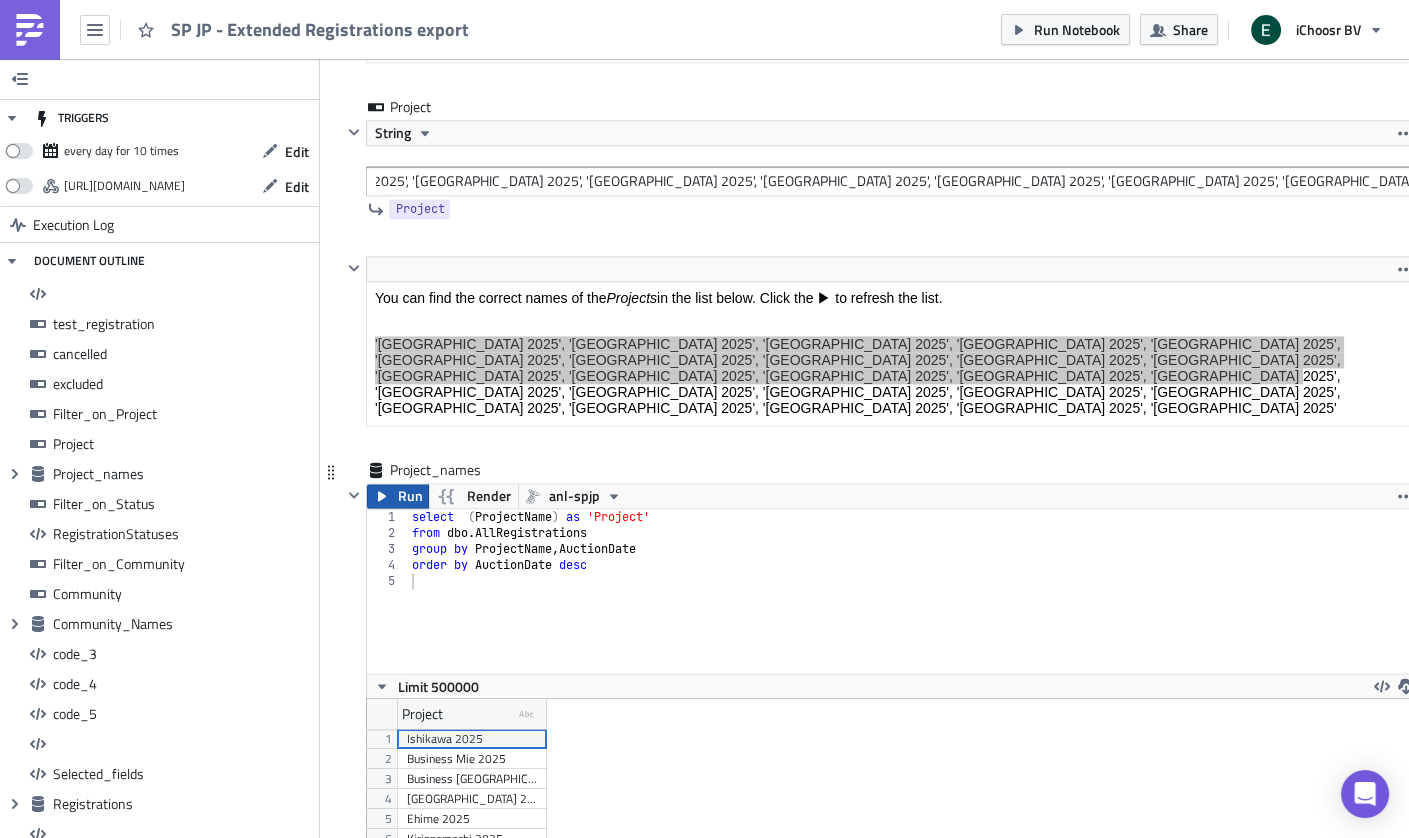 click on "Run" at bounding box center (409, 496) 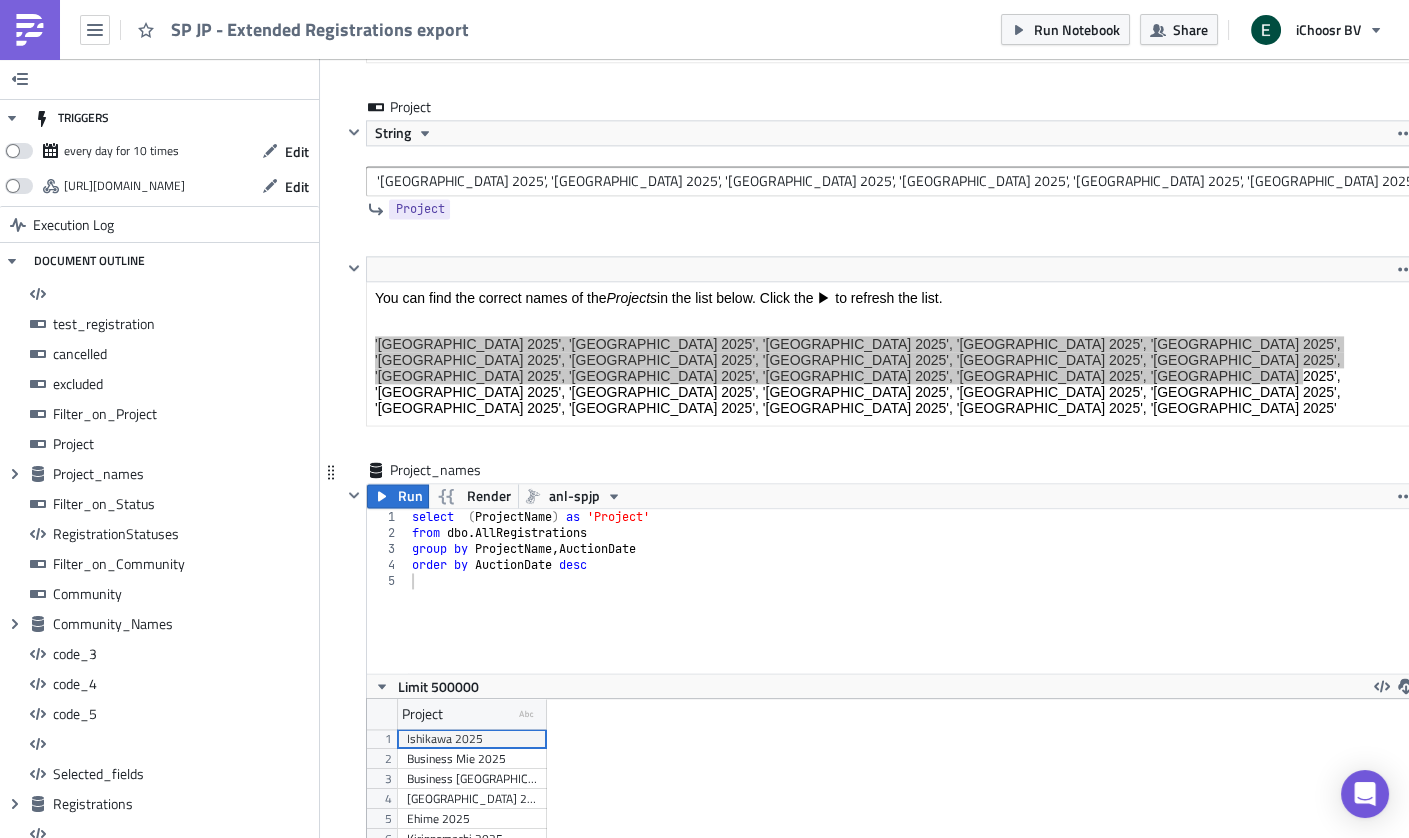 scroll, scrollTop: 99770, scrollLeft: 98948, axis: both 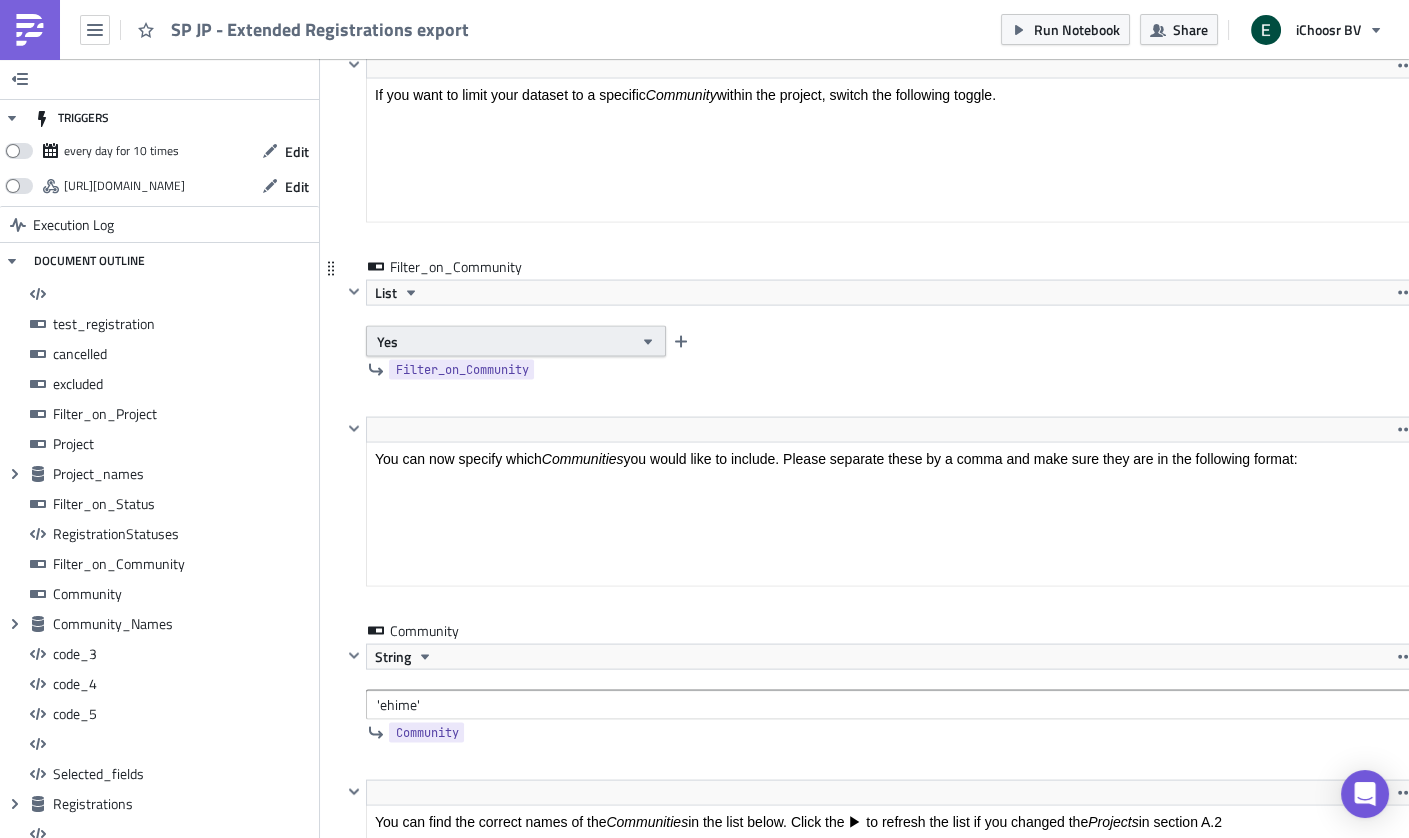 click on "Yes" at bounding box center [516, 341] 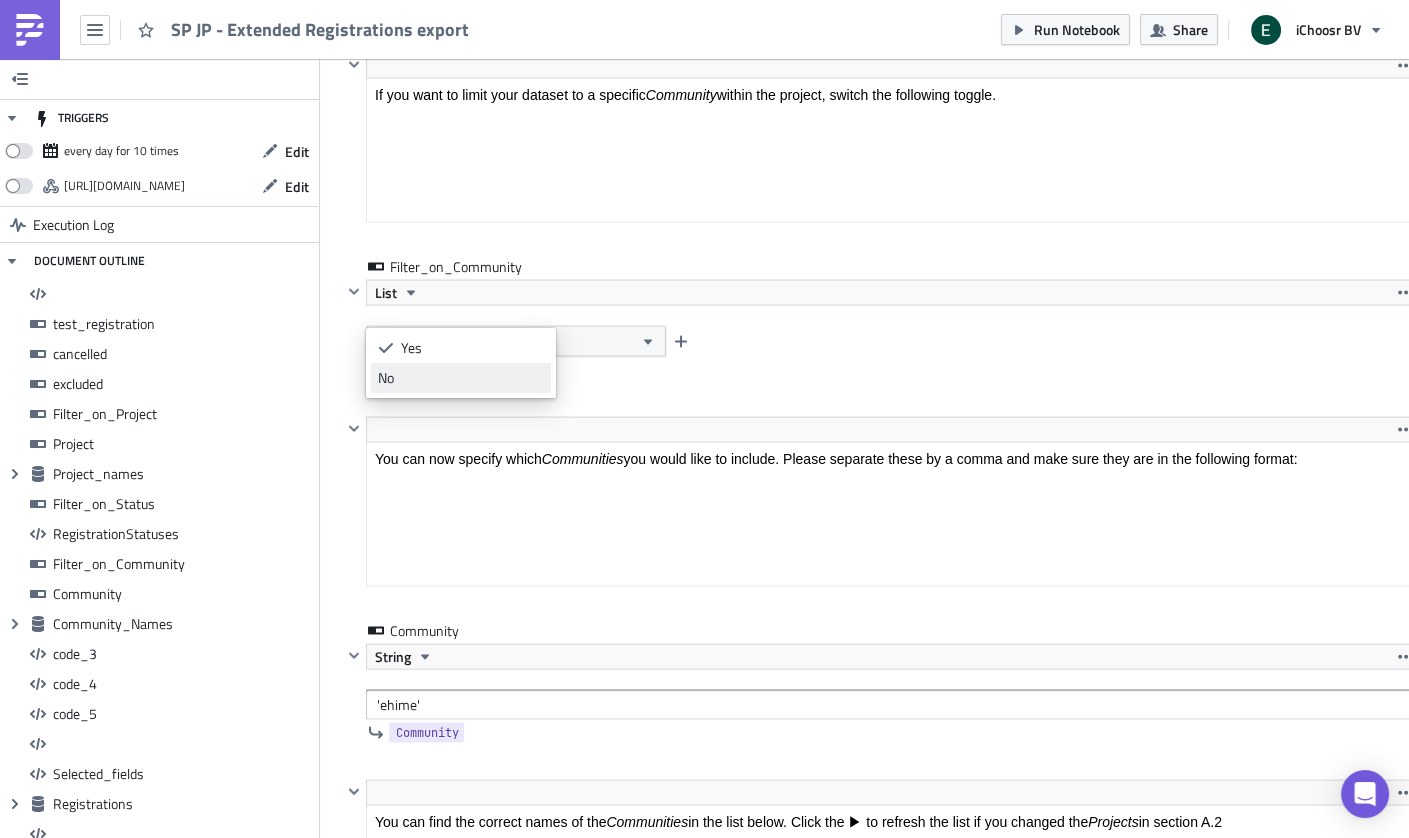click on "No" at bounding box center [461, 378] 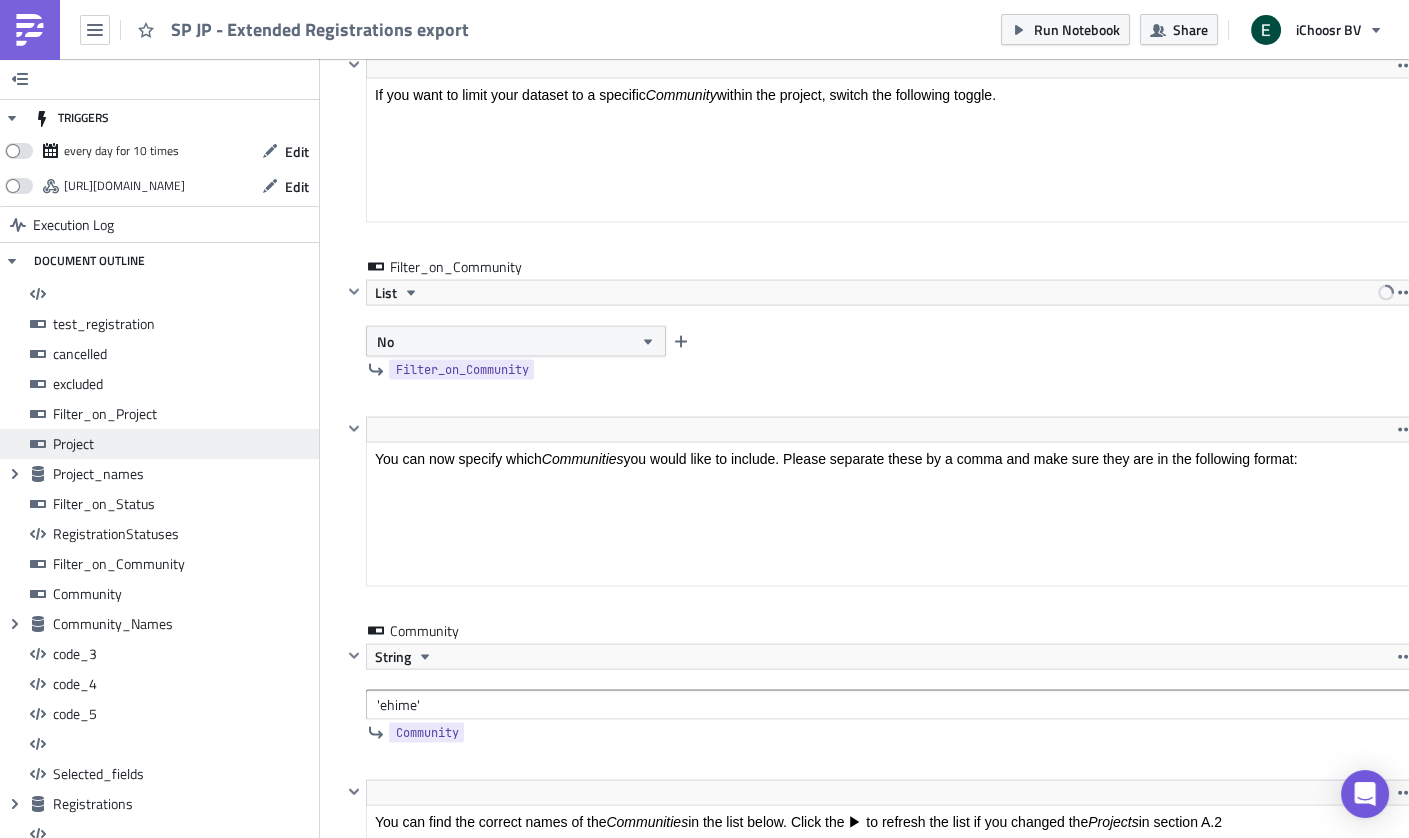 scroll, scrollTop: 136, scrollLeft: 0, axis: vertical 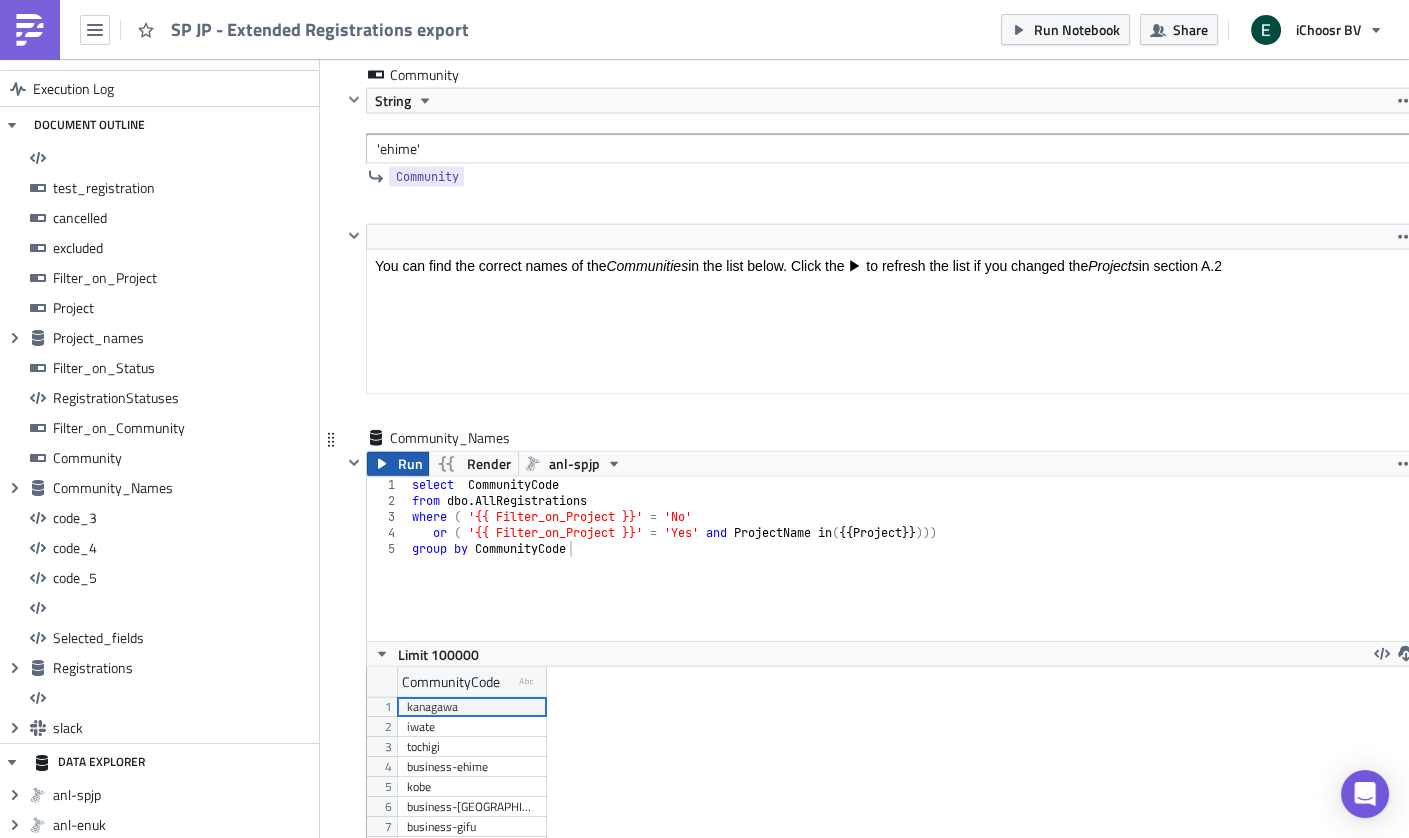 click on "Run" at bounding box center (409, 464) 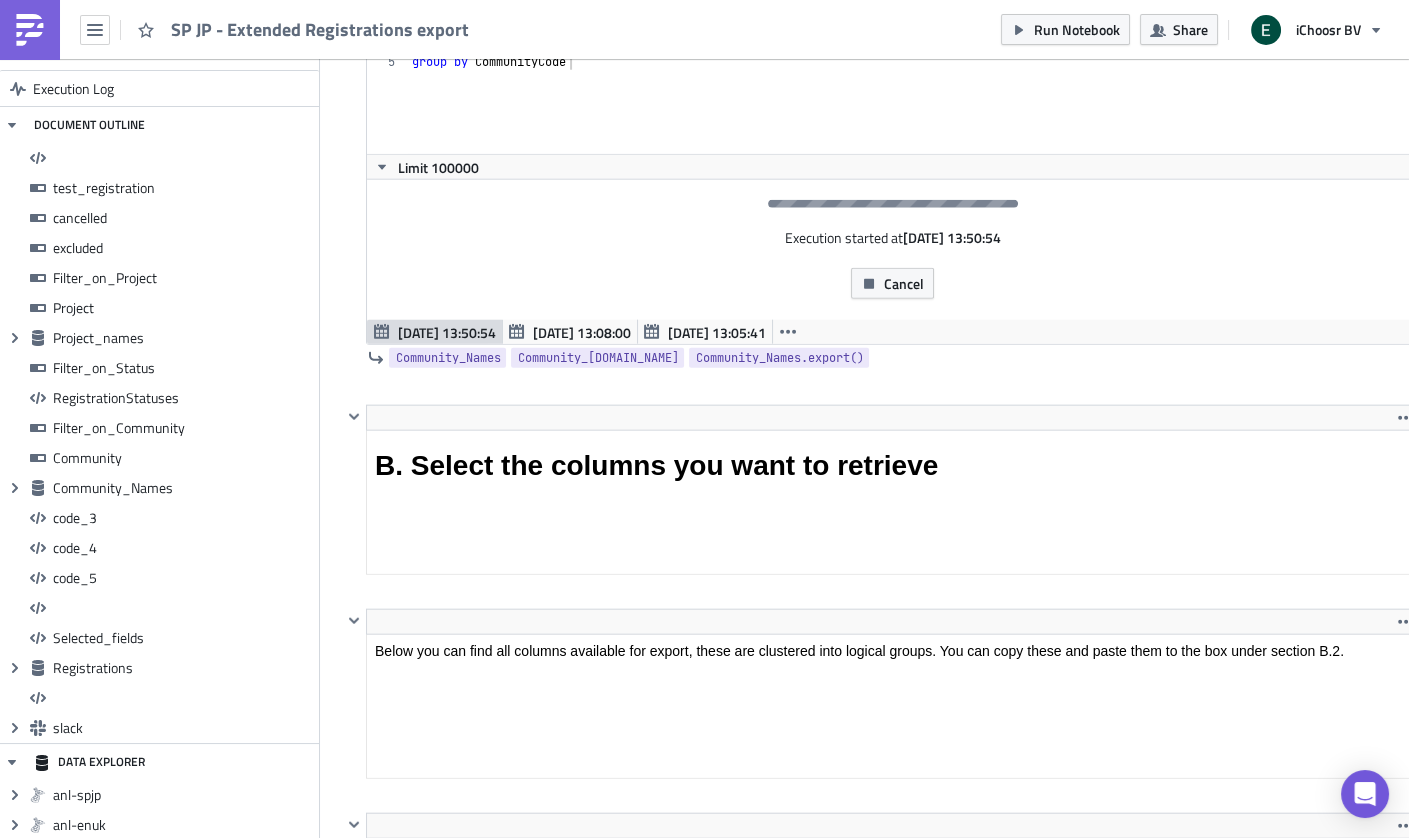 scroll, scrollTop: 8142, scrollLeft: 21, axis: both 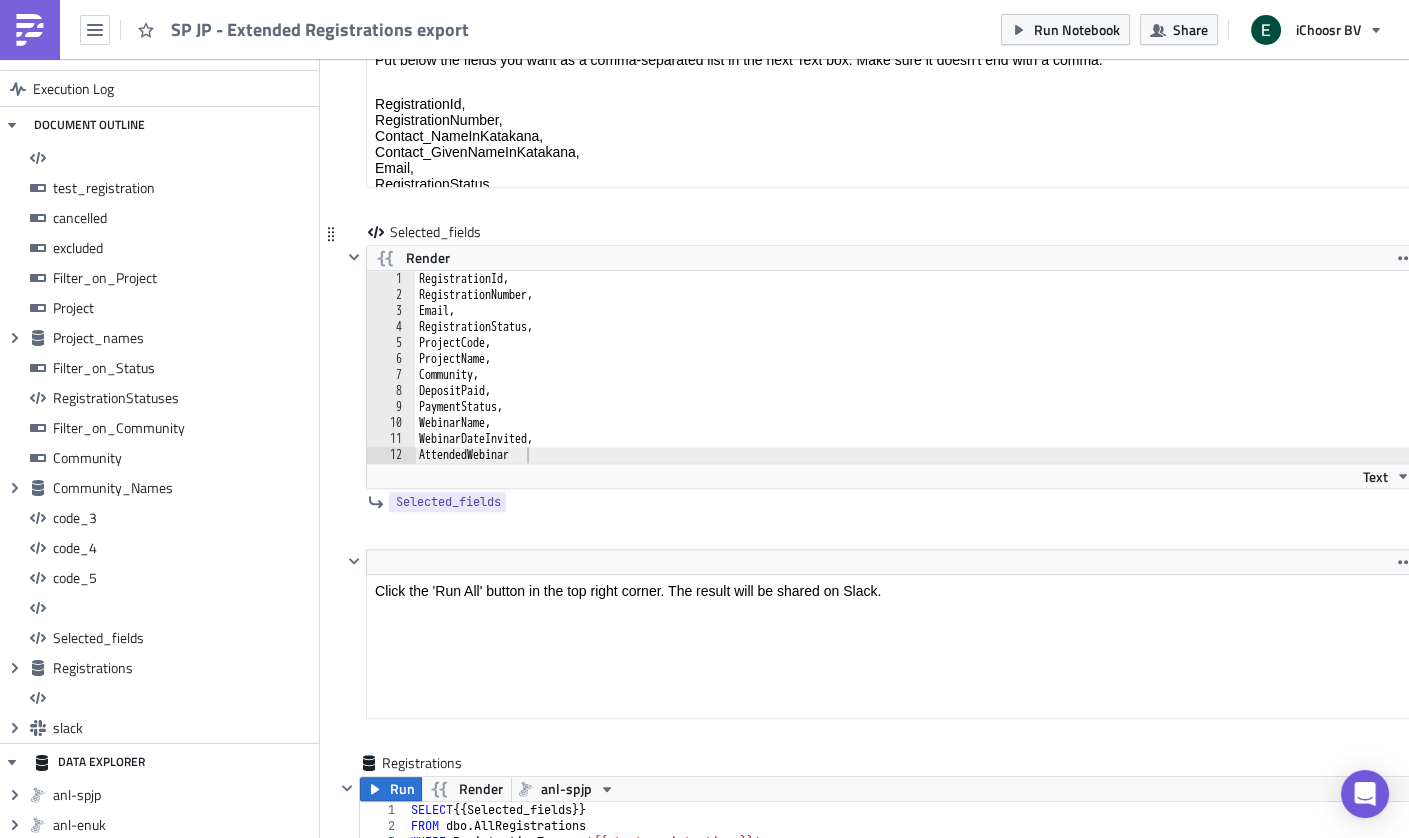 type on "RegistrationStatus," 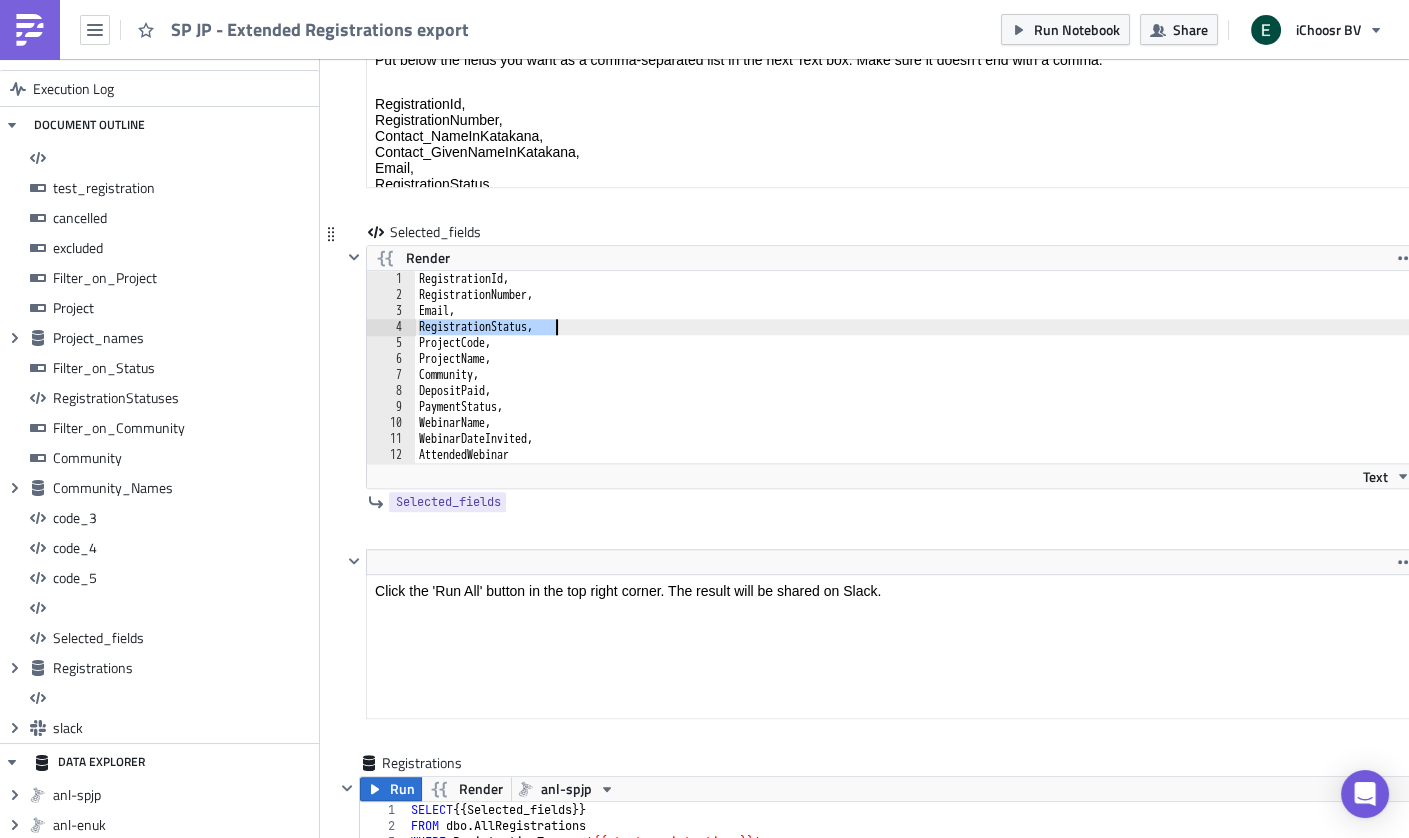 drag, startPoint x: 418, startPoint y: 256, endPoint x: 582, endPoint y: 260, distance: 164.04877 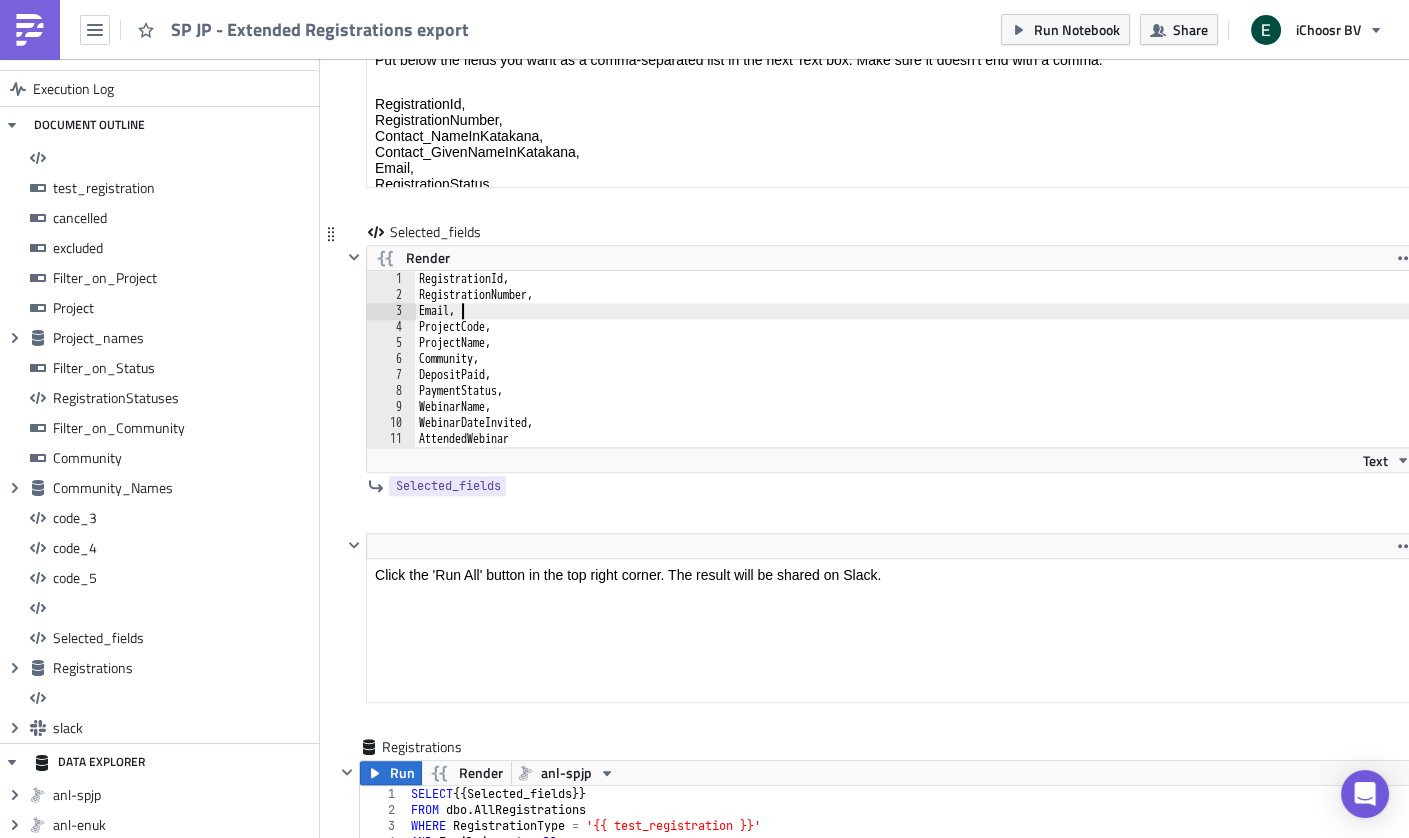 click on "RegistrationId, RegistrationNumber, Email, ProjectCode, ProjectName, Community, DepositPaid, PaymentStatus, WebinarName, WebinarDateInvited, AttendedWebinar" at bounding box center (916, 375) 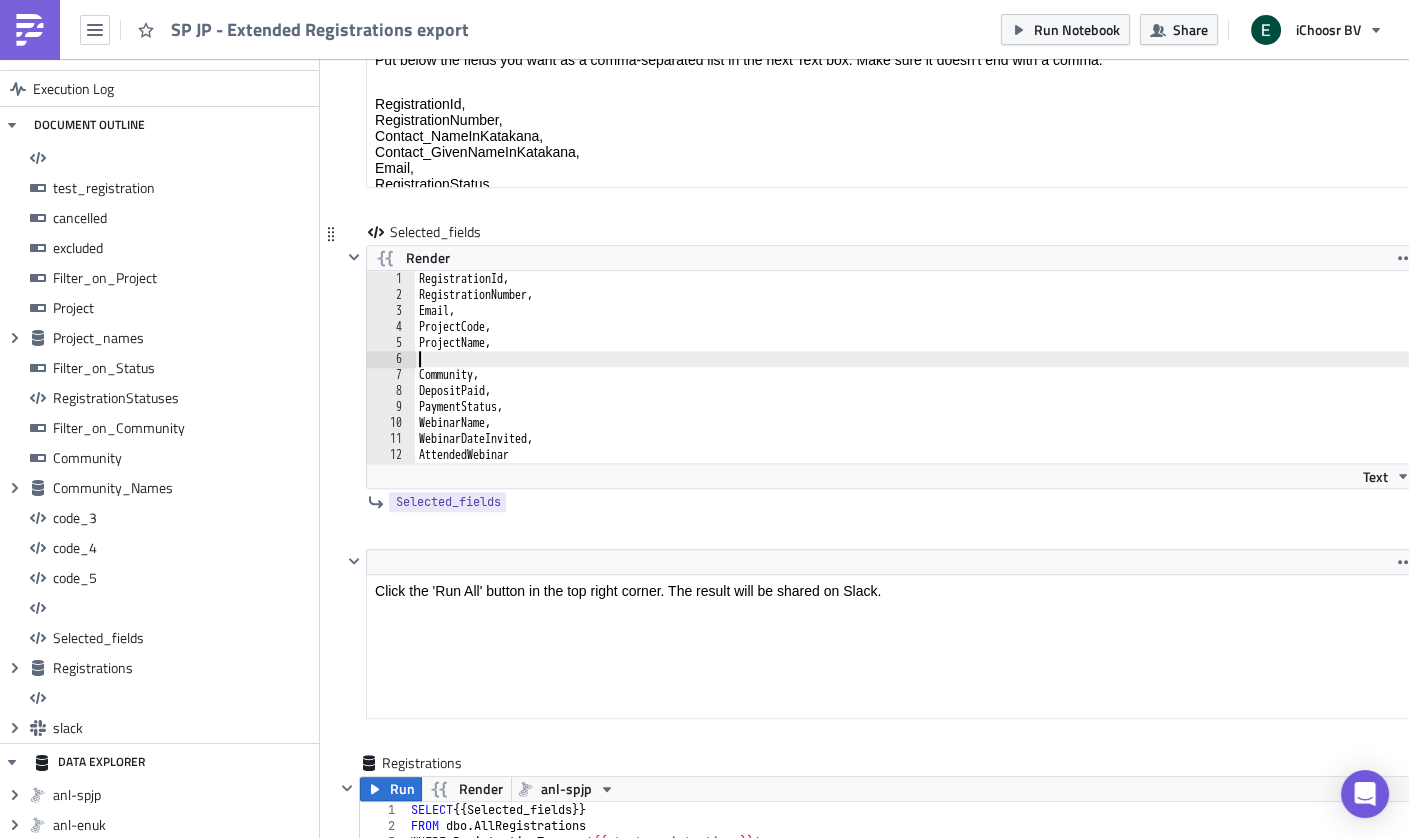paste on "RegistrationStatus," 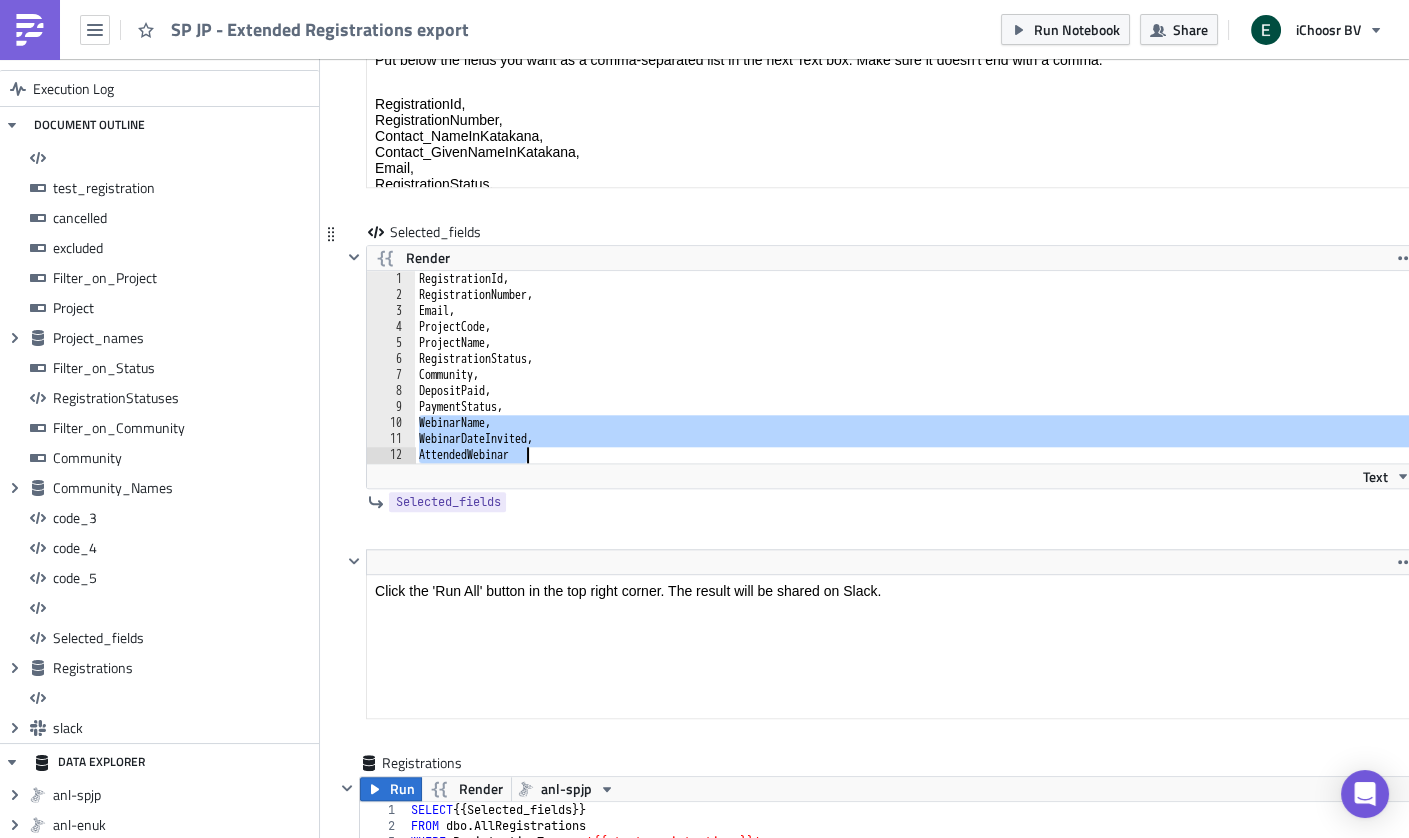 drag, startPoint x: 419, startPoint y: 355, endPoint x: 626, endPoint y: 393, distance: 210.45901 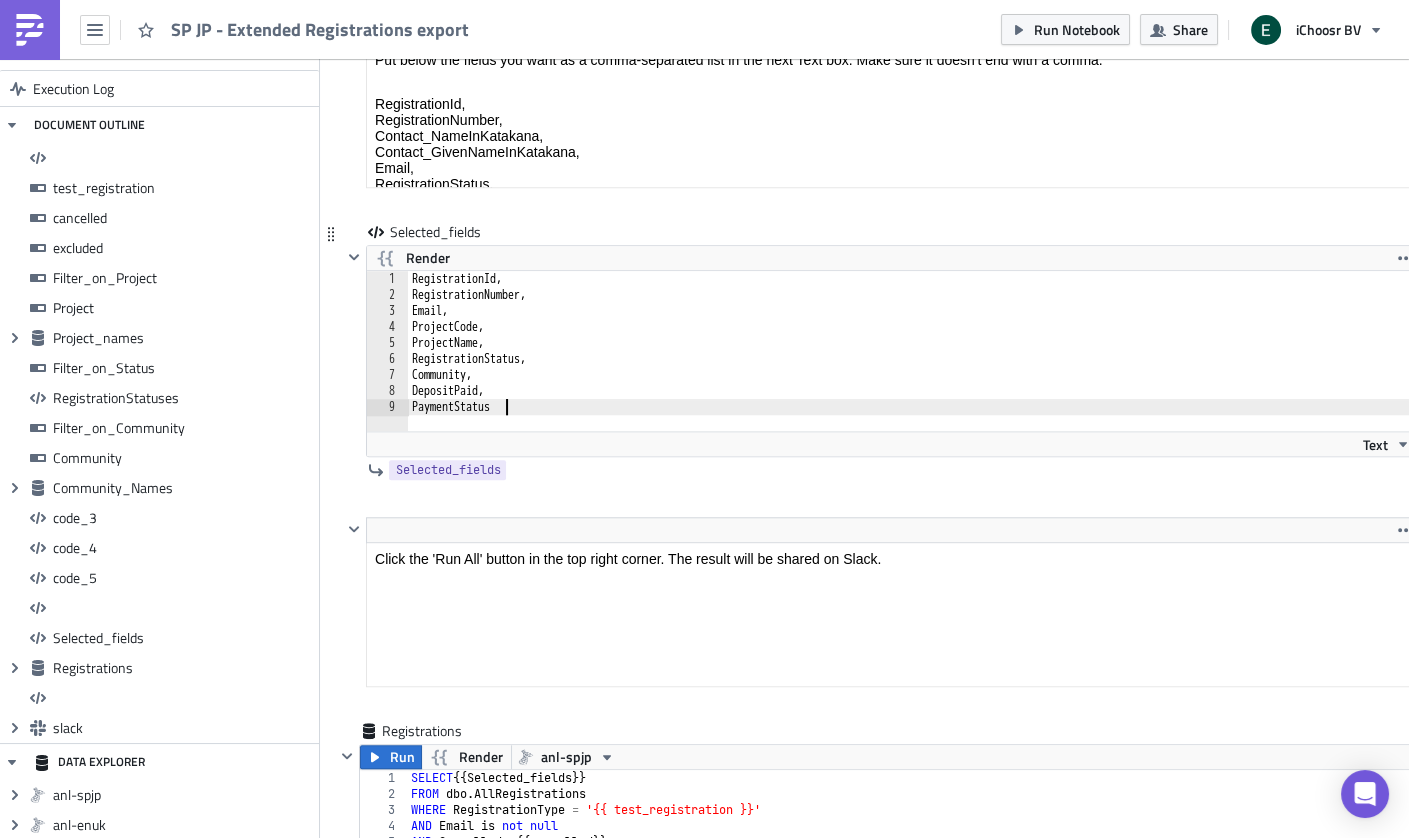 type on "PaymentStatus" 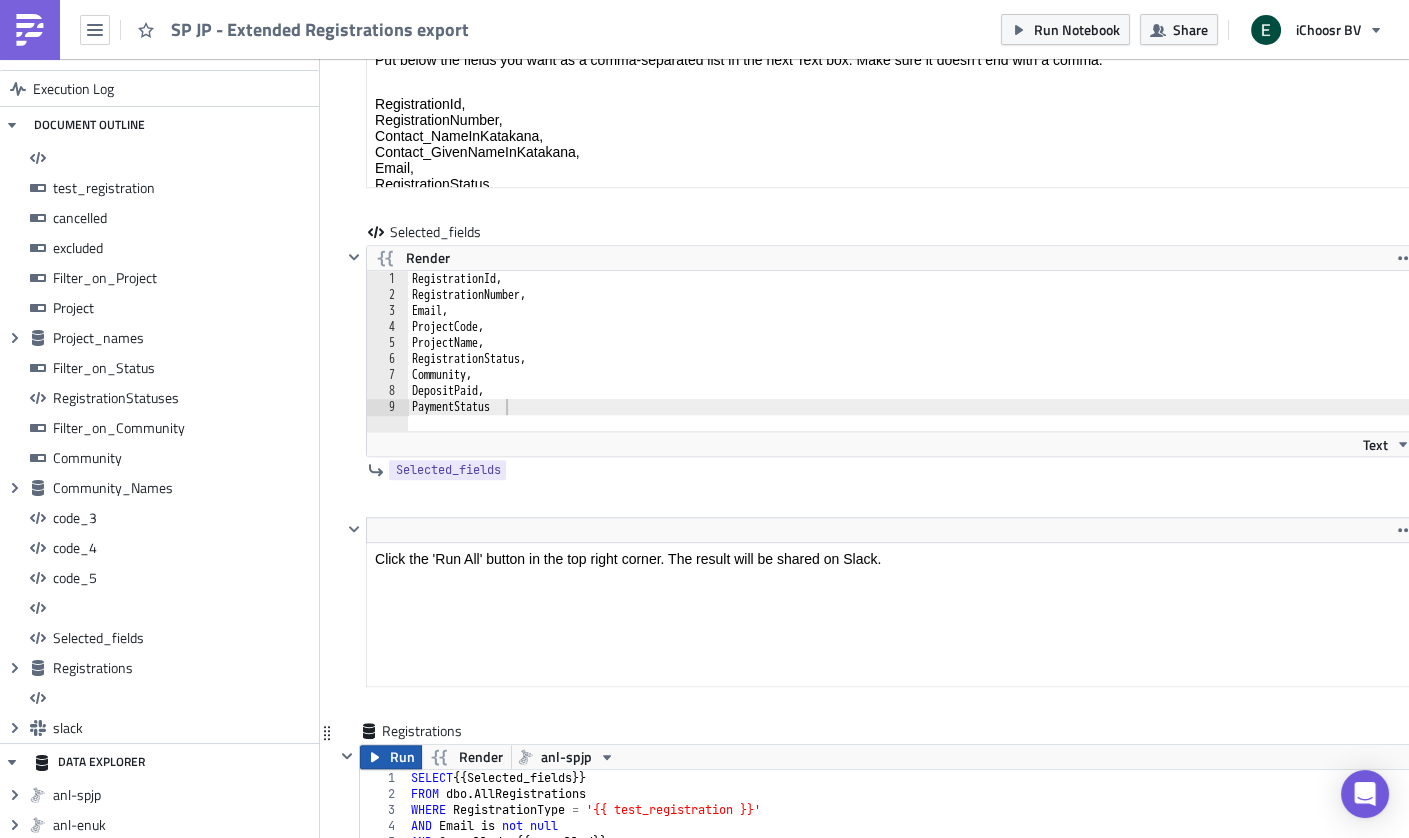 click on "Run" at bounding box center [391, 757] 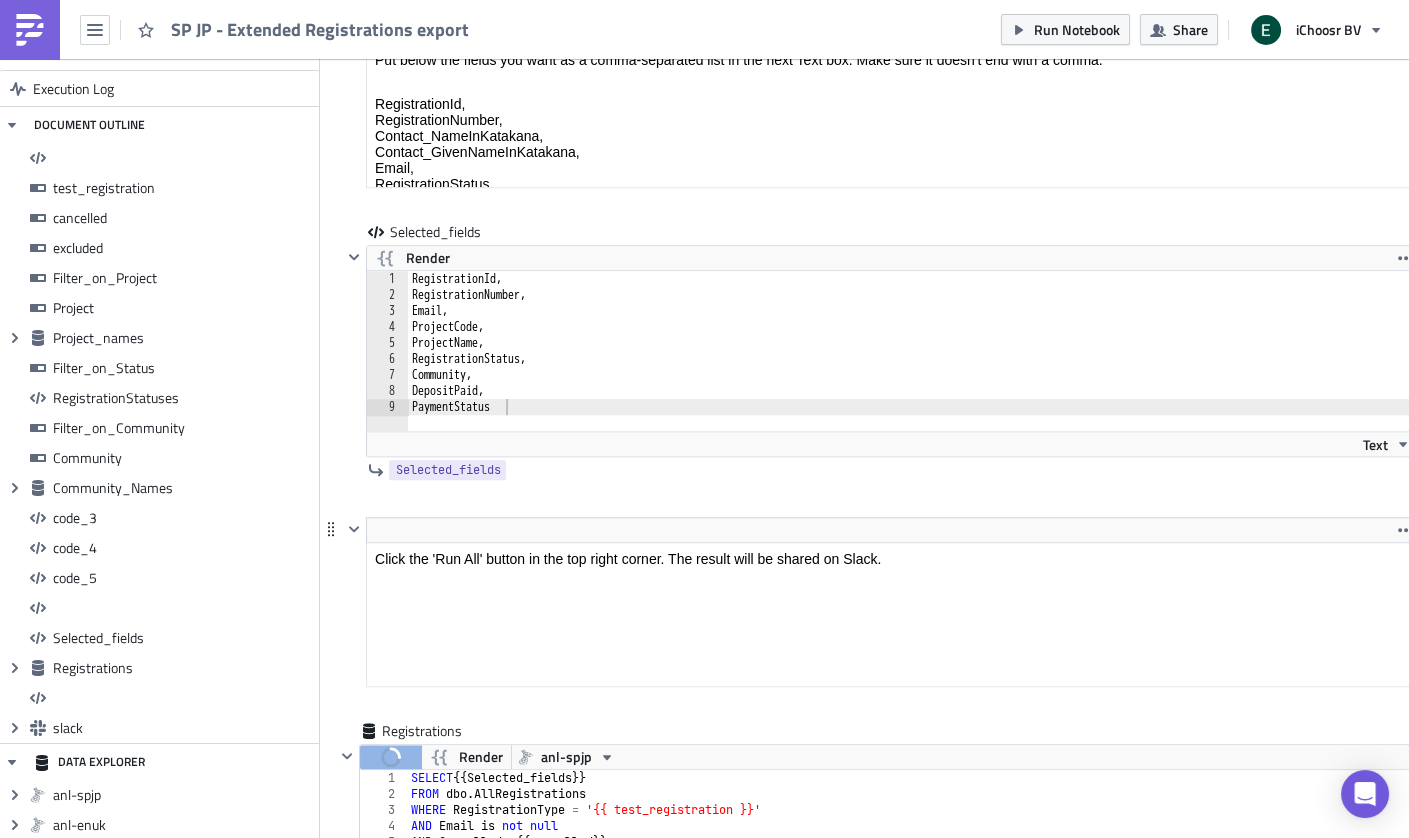 scroll, scrollTop: 230, scrollLeft: 1043, axis: both 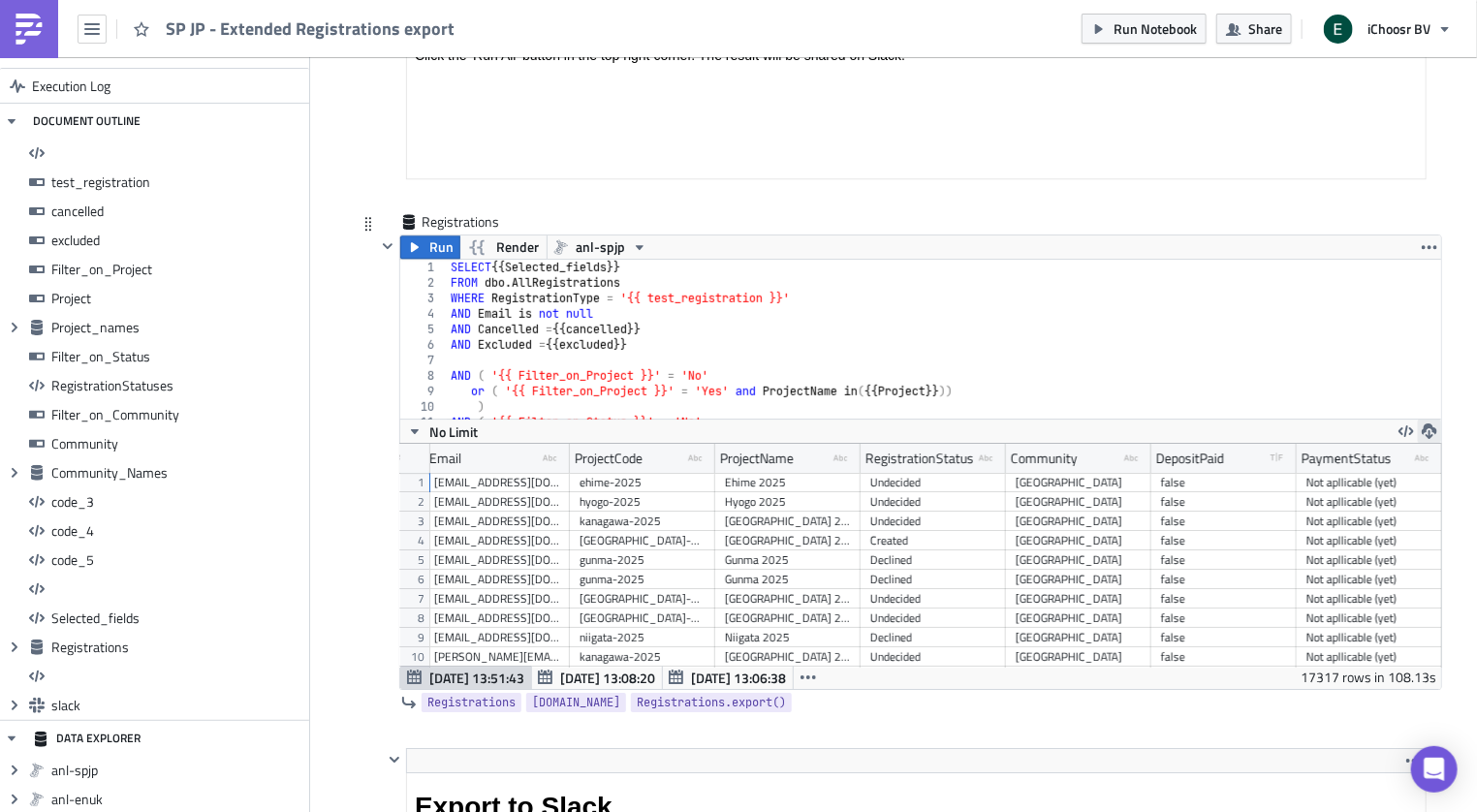click 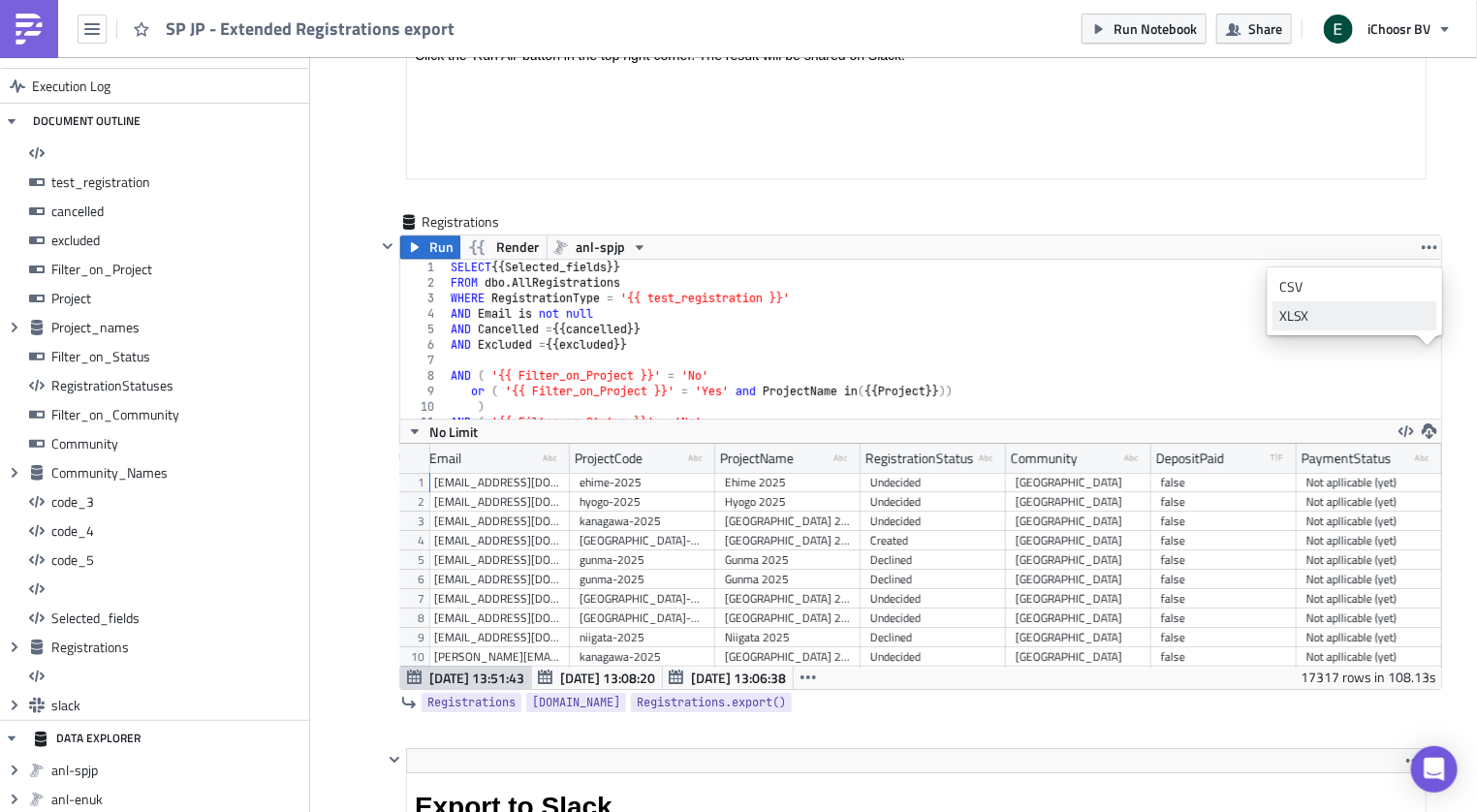 click on "XLSX" at bounding box center [1355, 316] 